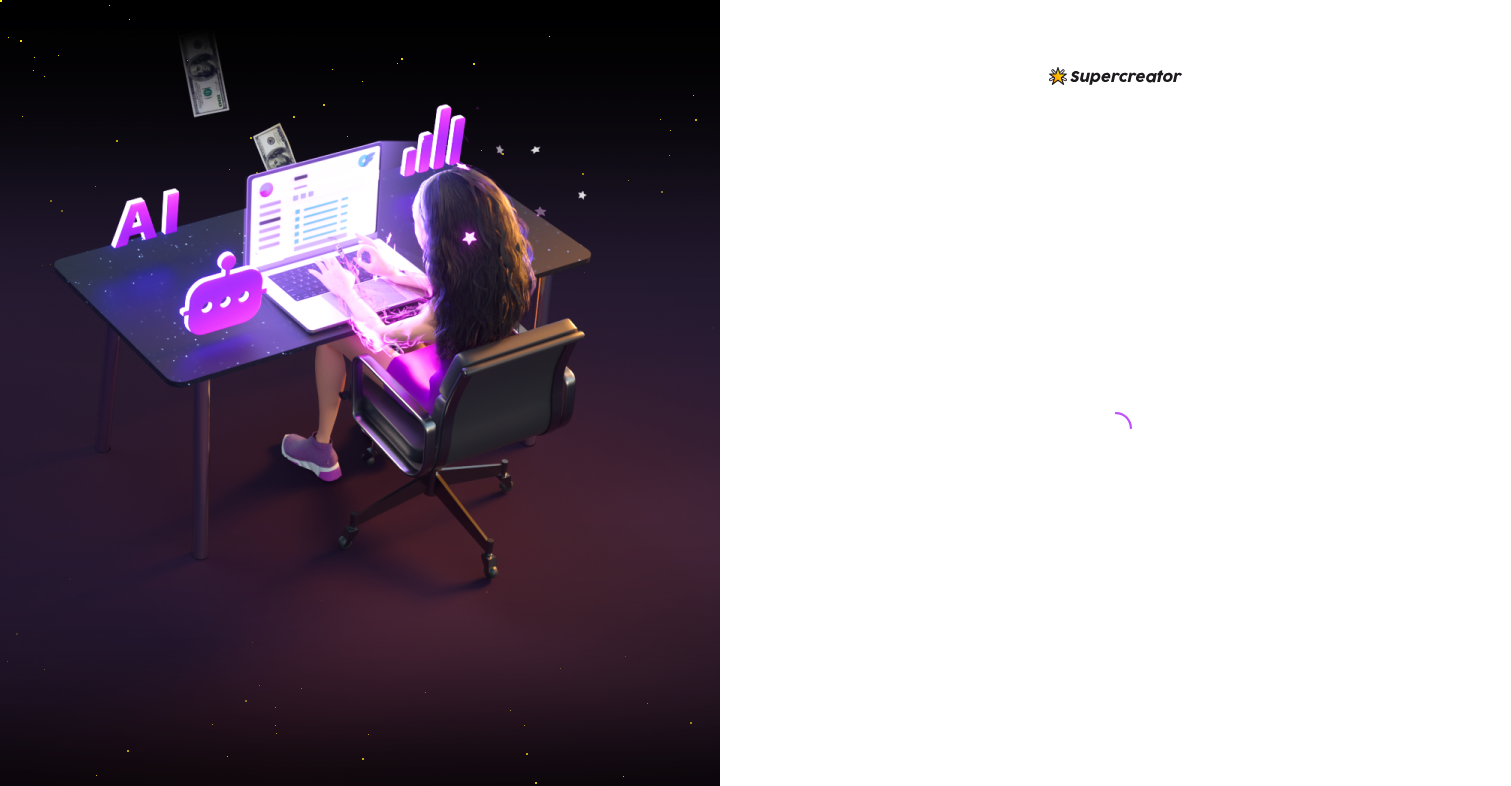scroll, scrollTop: 0, scrollLeft: 0, axis: both 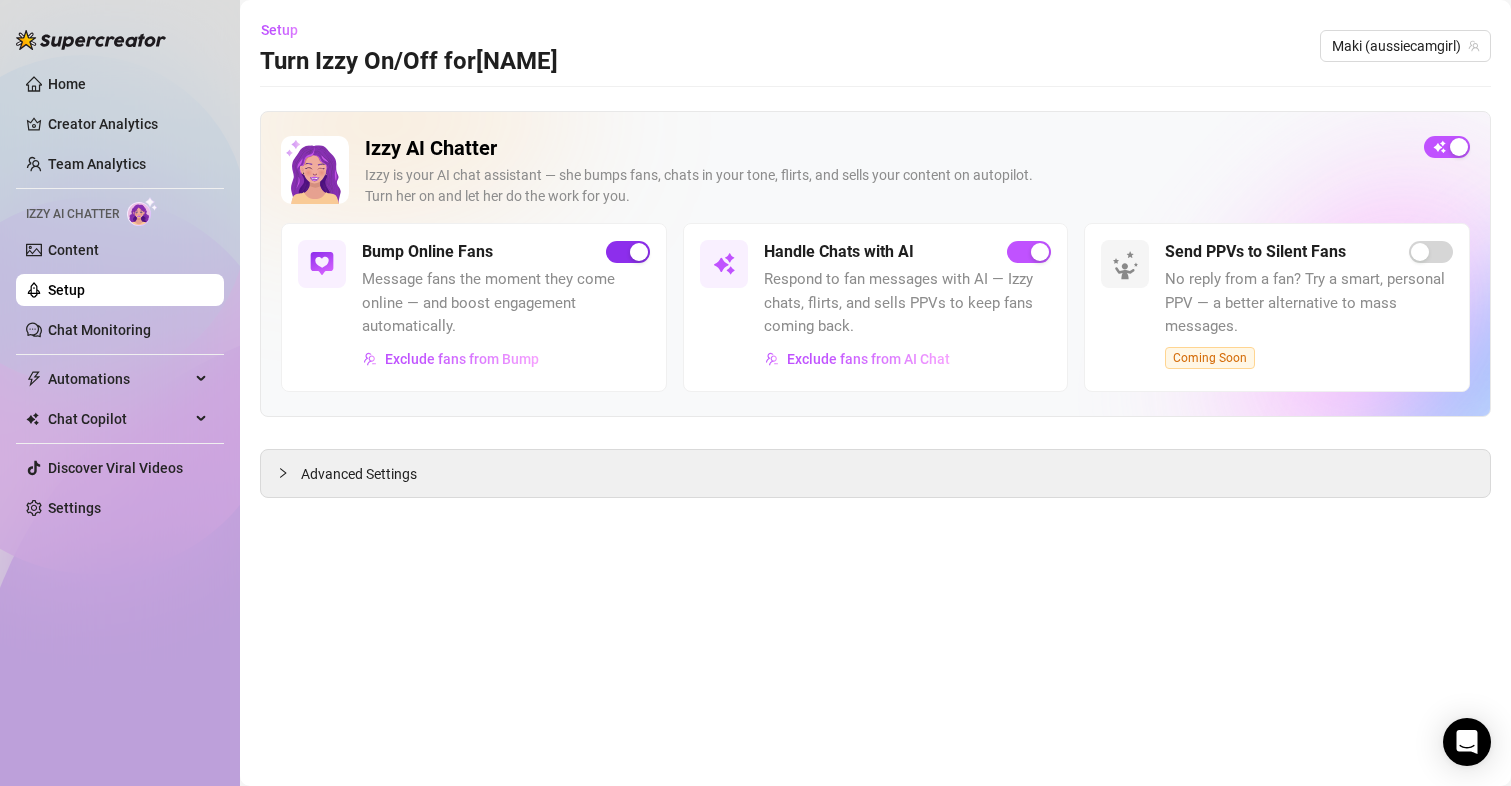 click at bounding box center (639, 252) 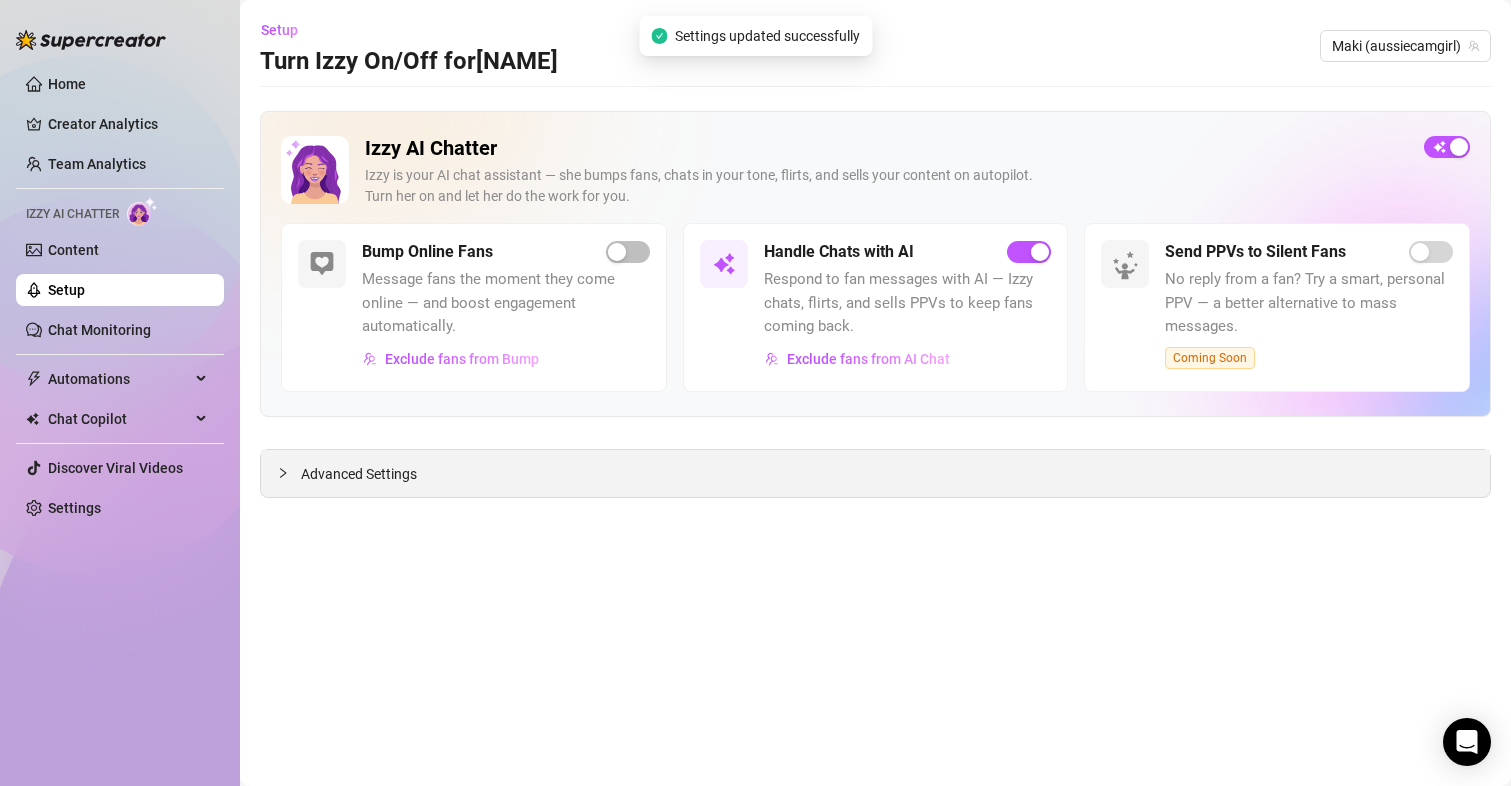 click on "Advanced Settings" at bounding box center [359, 474] 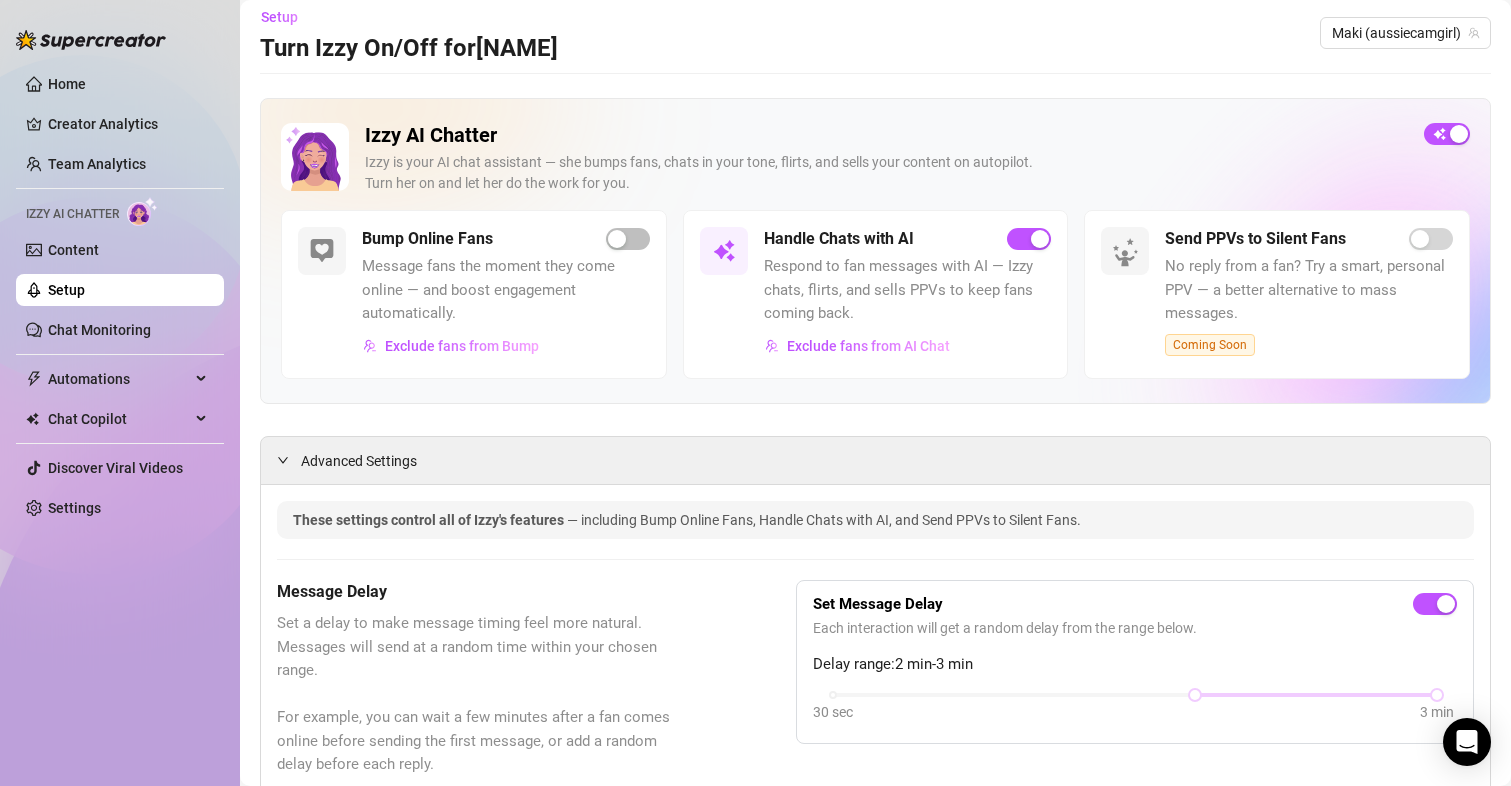 scroll, scrollTop: 0, scrollLeft: 0, axis: both 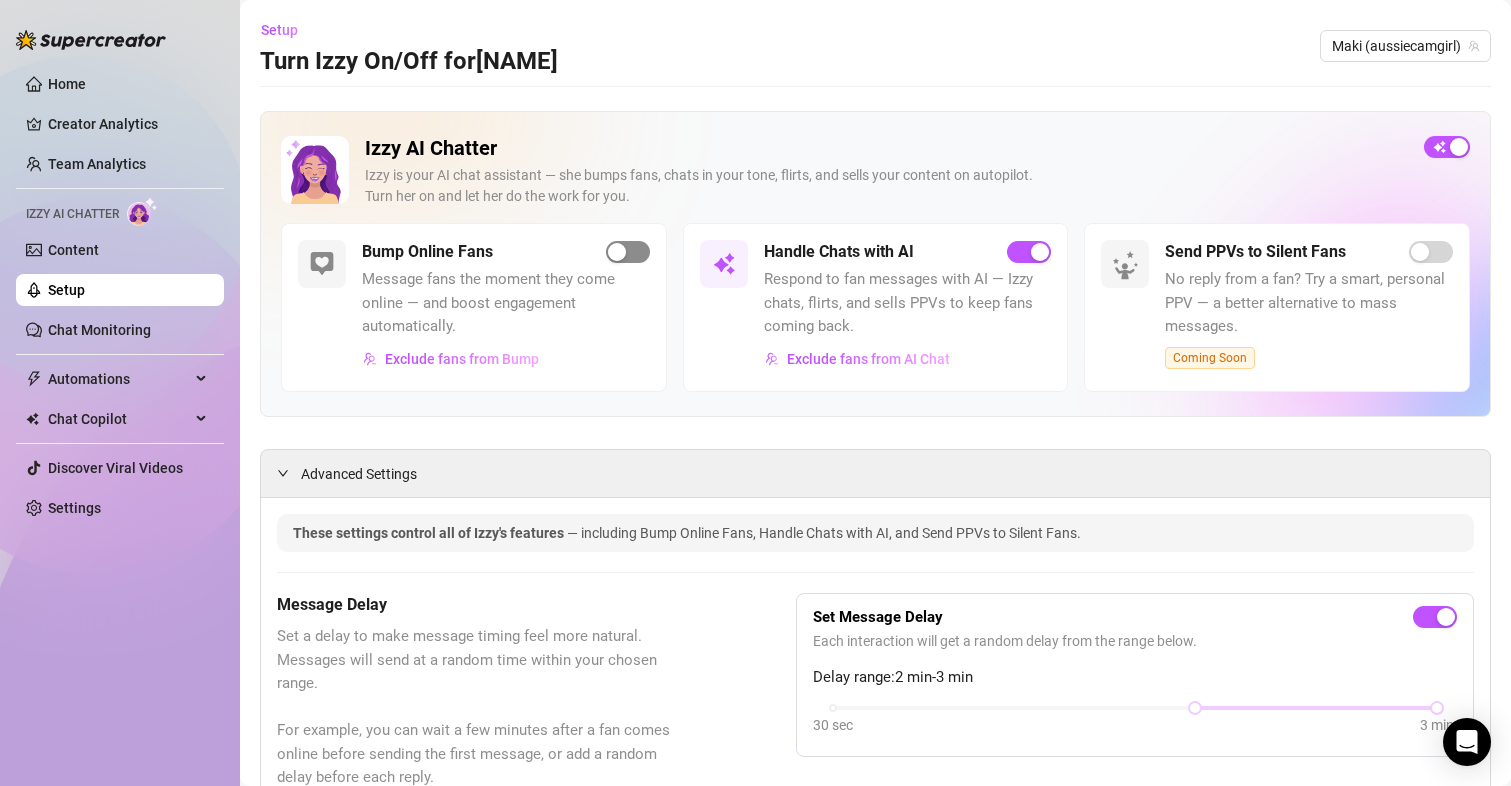 click at bounding box center [628, 252] 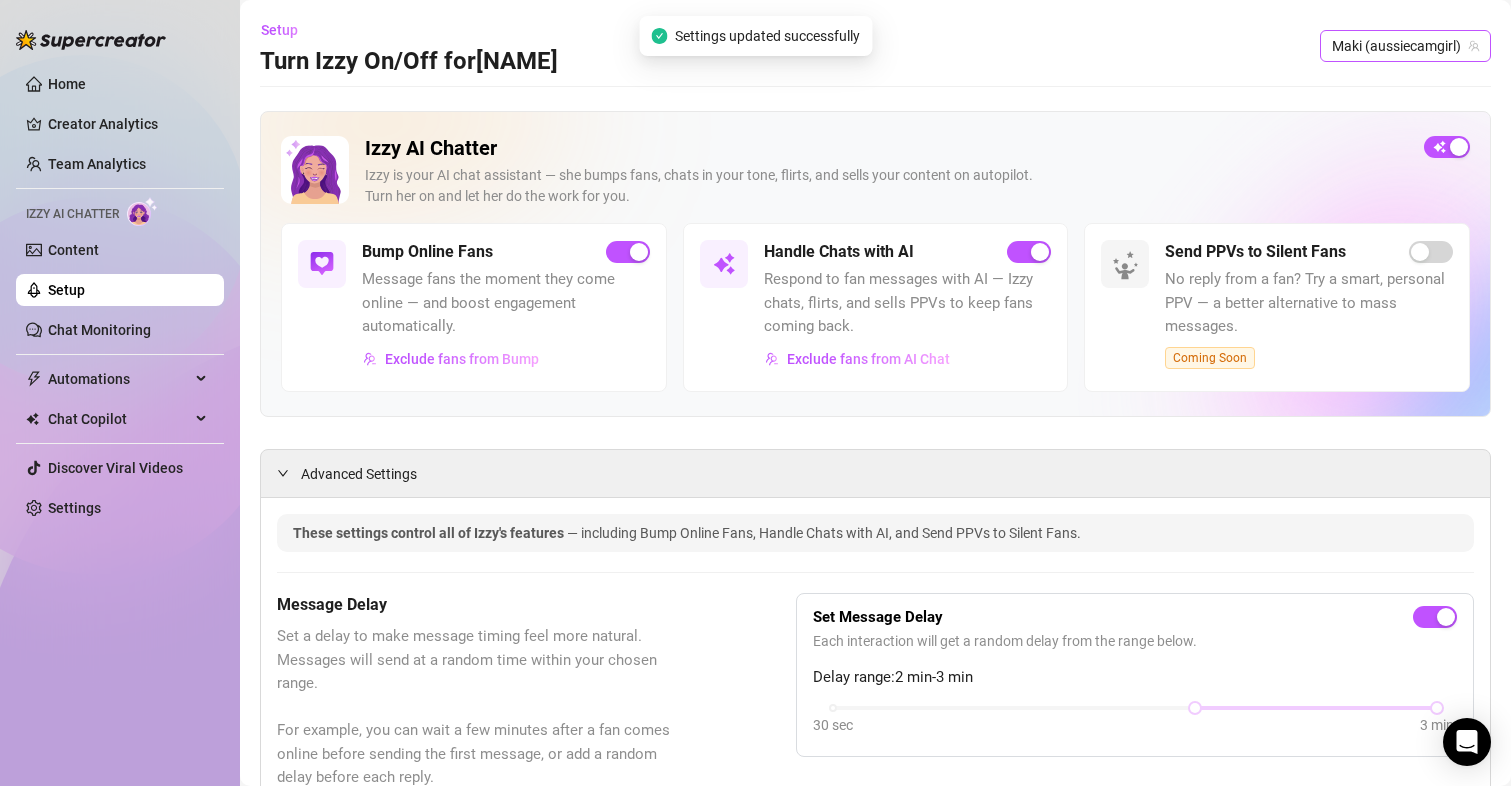 click on "Maki (aussiecamgirl)" at bounding box center (1405, 46) 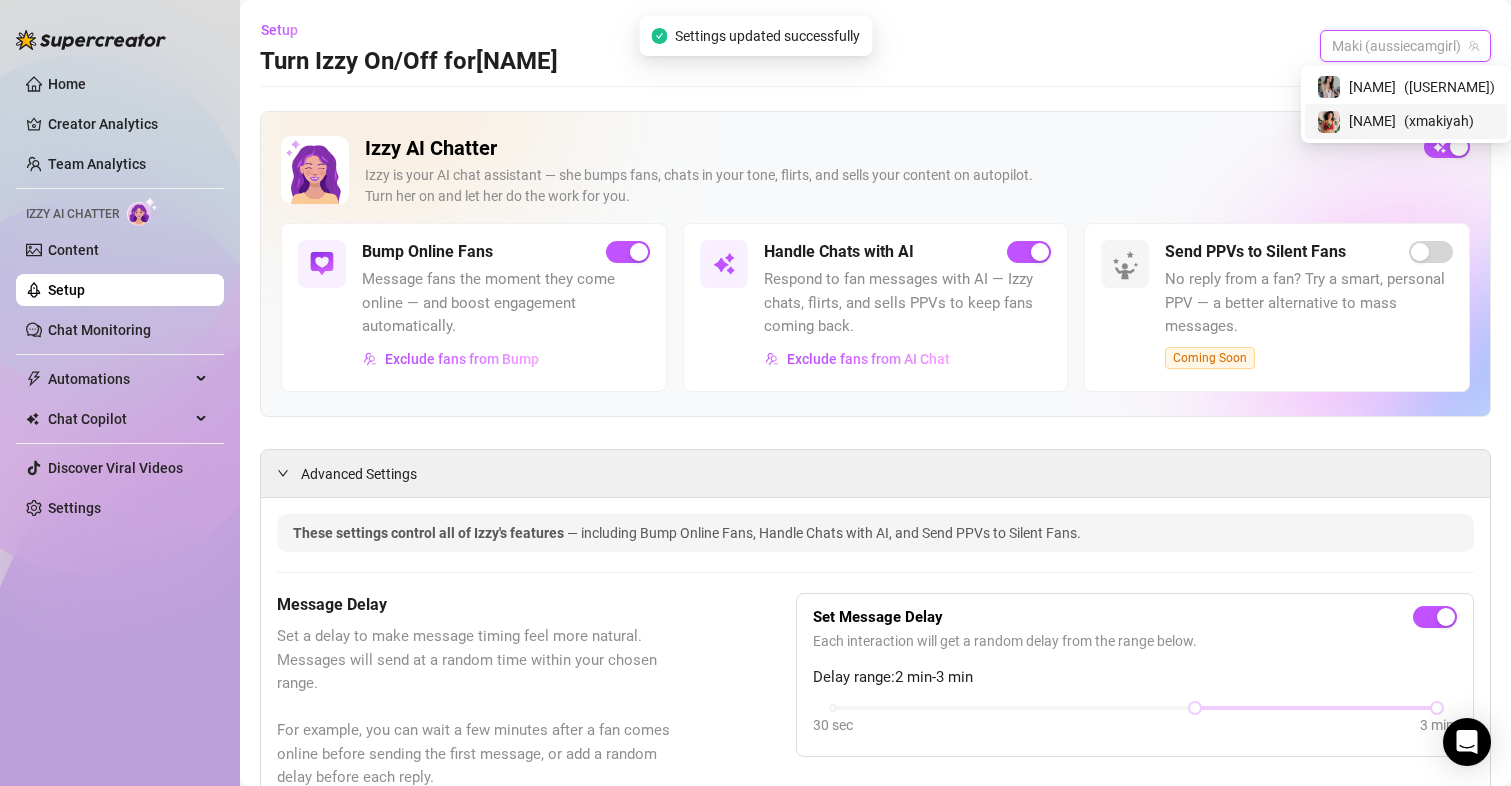 click on "[NAME]" at bounding box center [1372, 121] 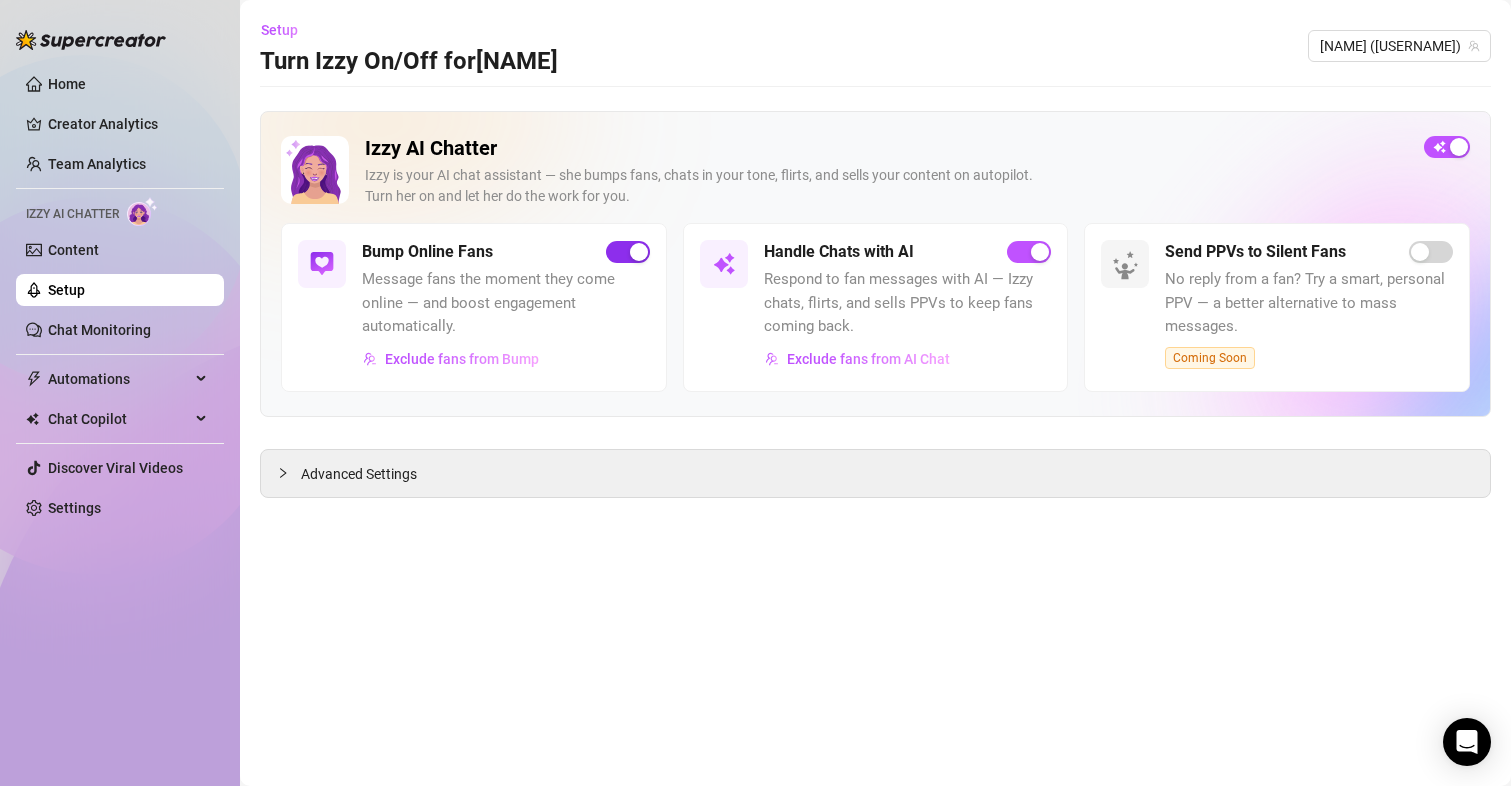 click at bounding box center (639, 252) 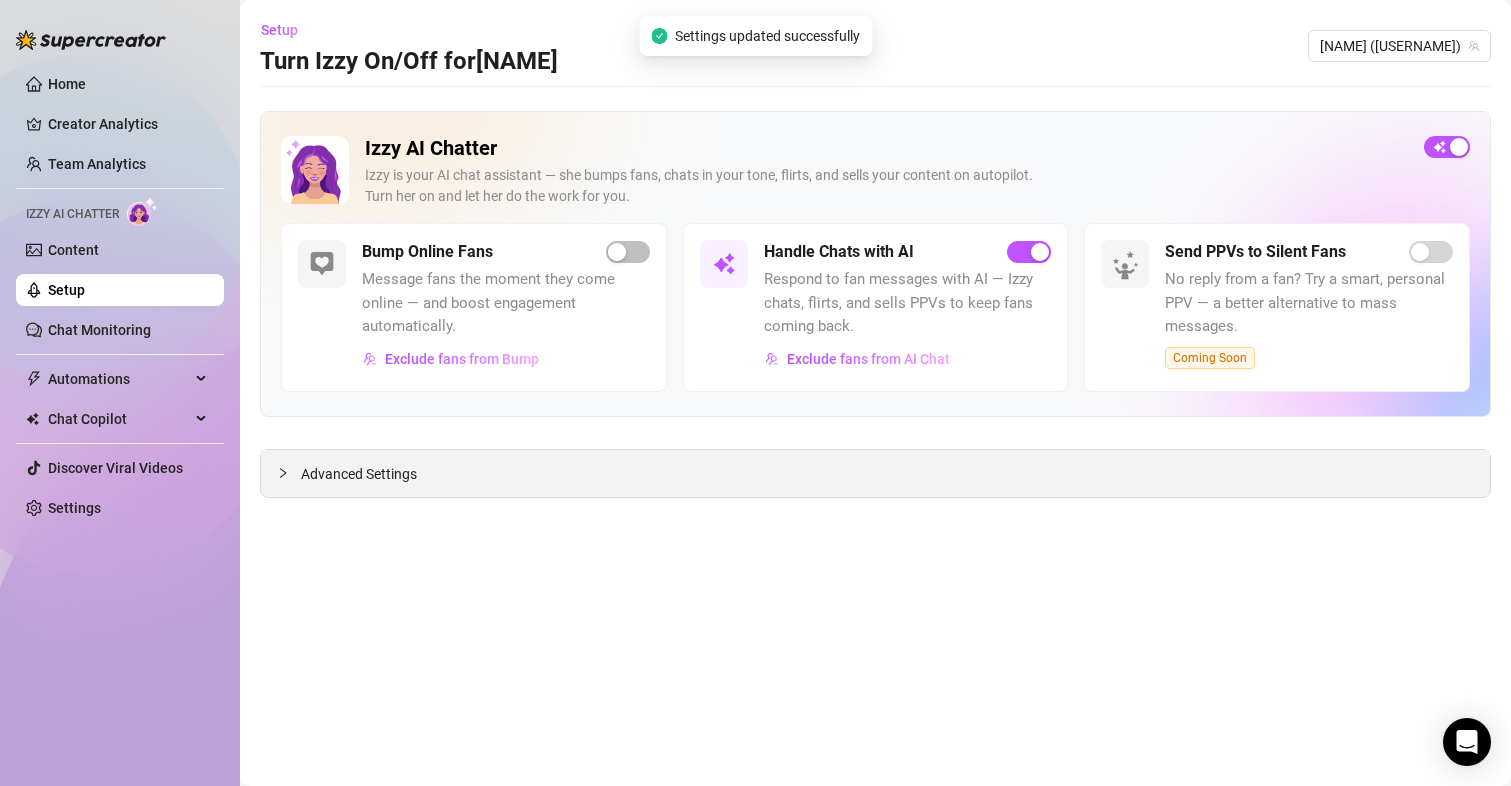 click on "Advanced Settings" at bounding box center [359, 474] 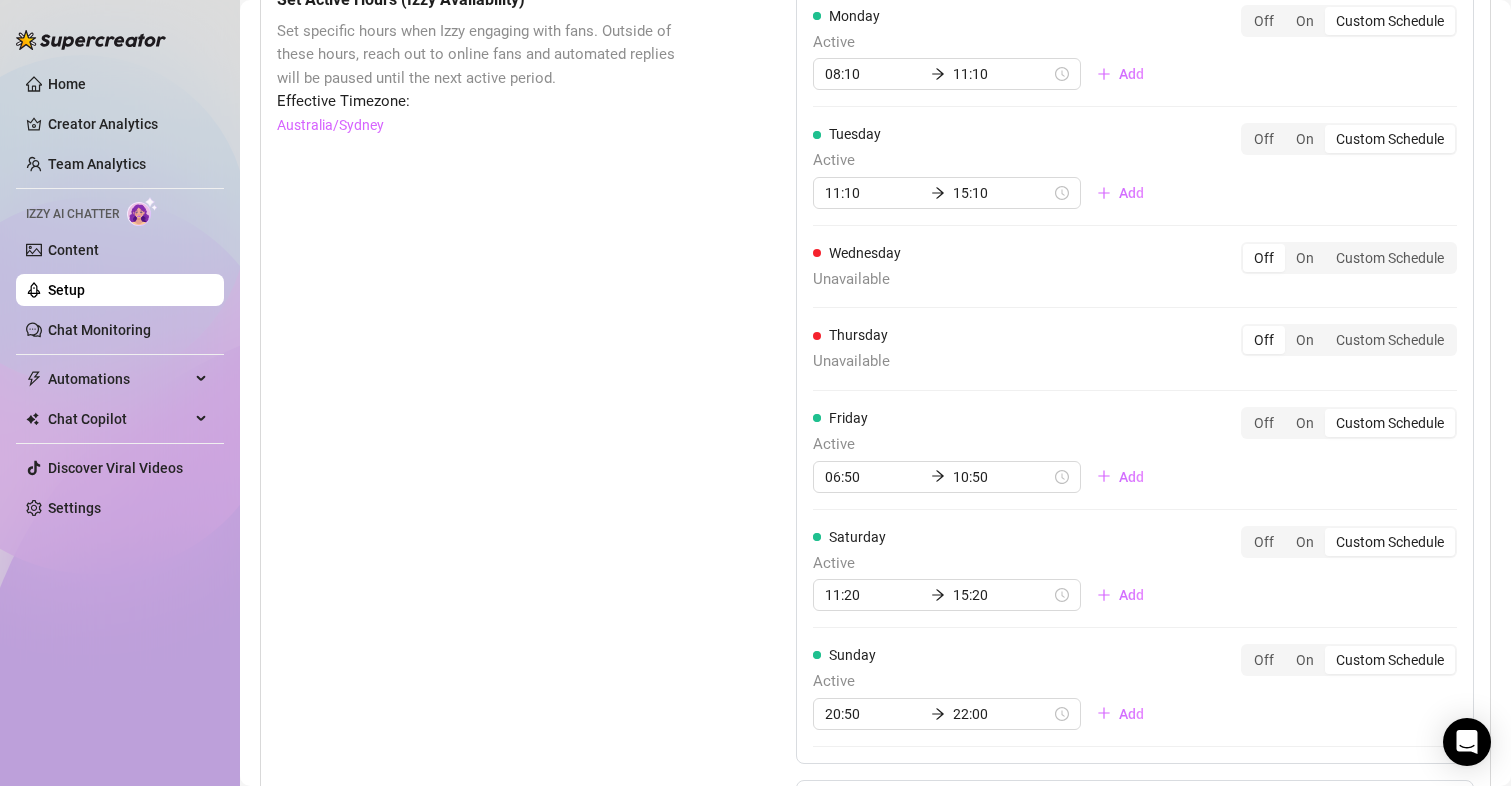 scroll, scrollTop: 1200, scrollLeft: 0, axis: vertical 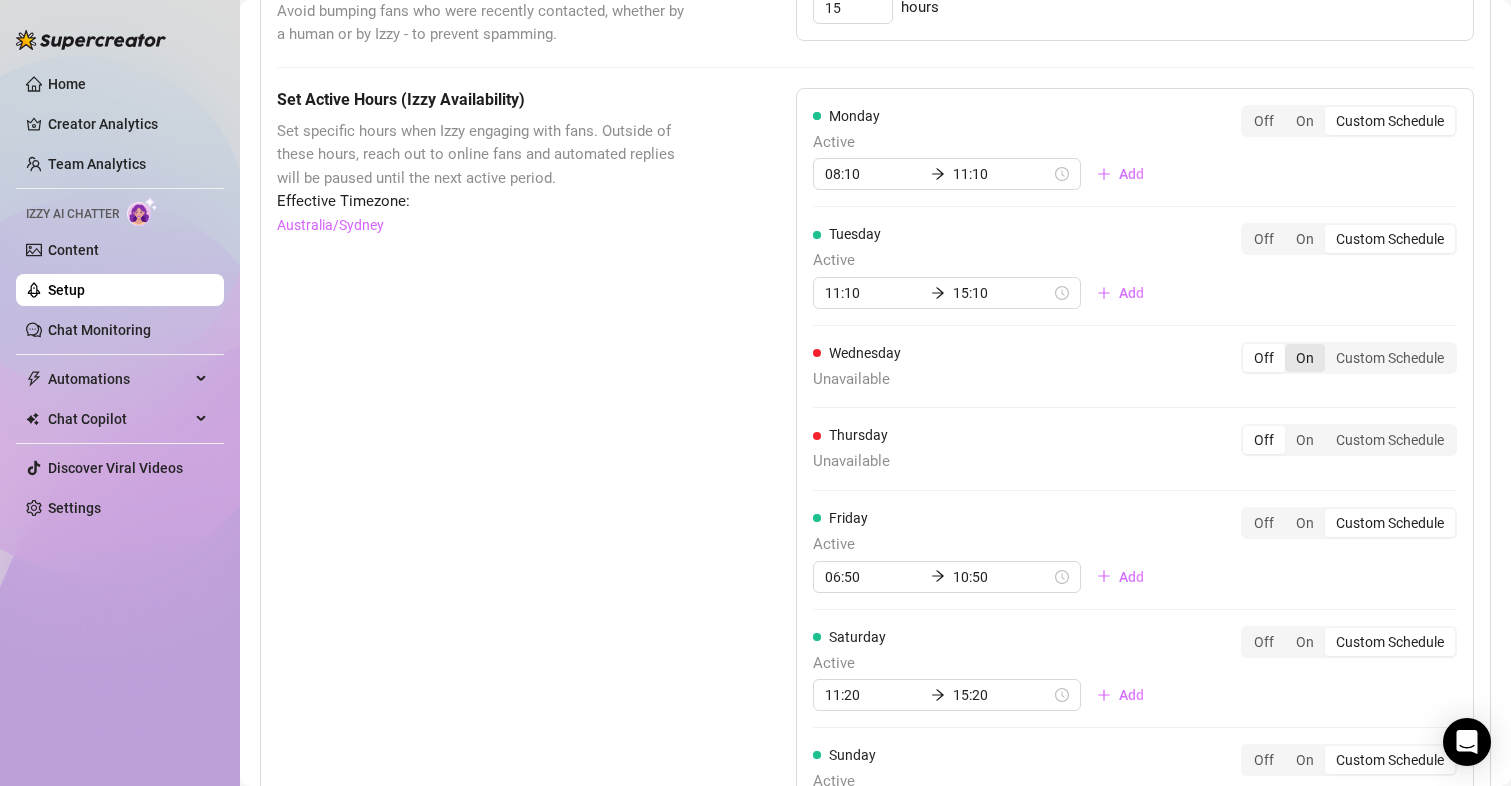 click on "On" at bounding box center [1305, 358] 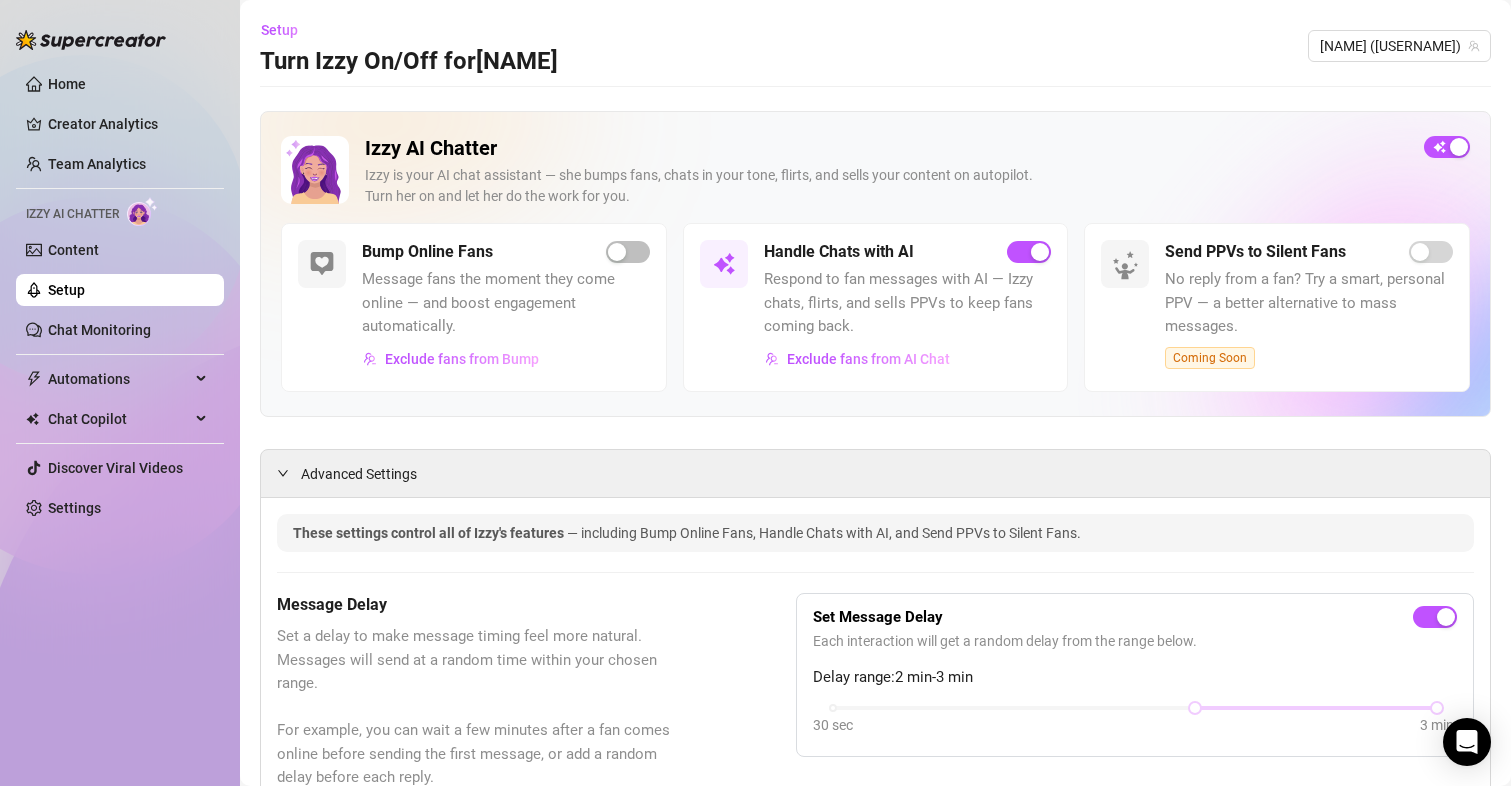 scroll, scrollTop: 0, scrollLeft: 0, axis: both 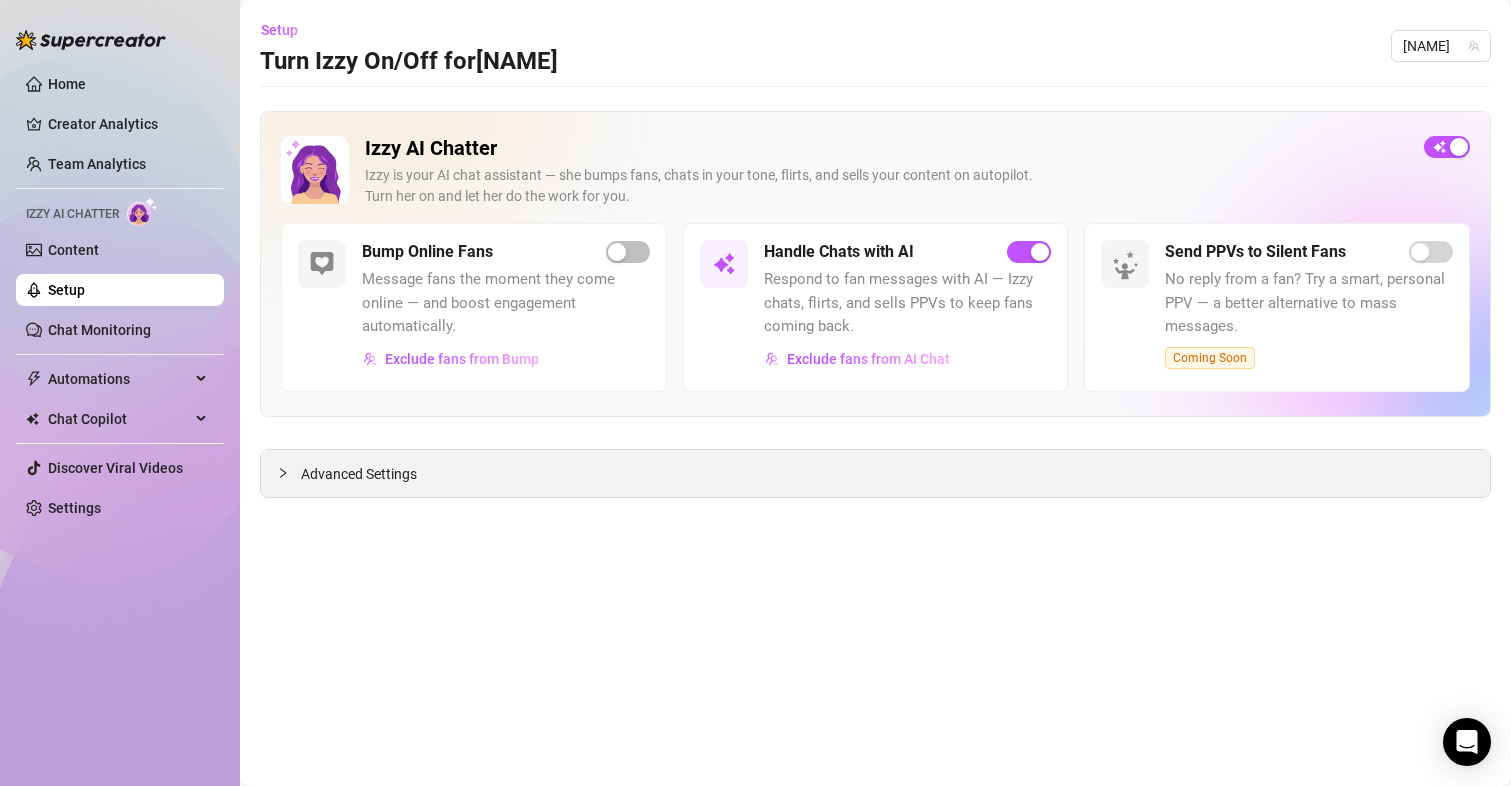 click on "Advanced Settings" at bounding box center (359, 474) 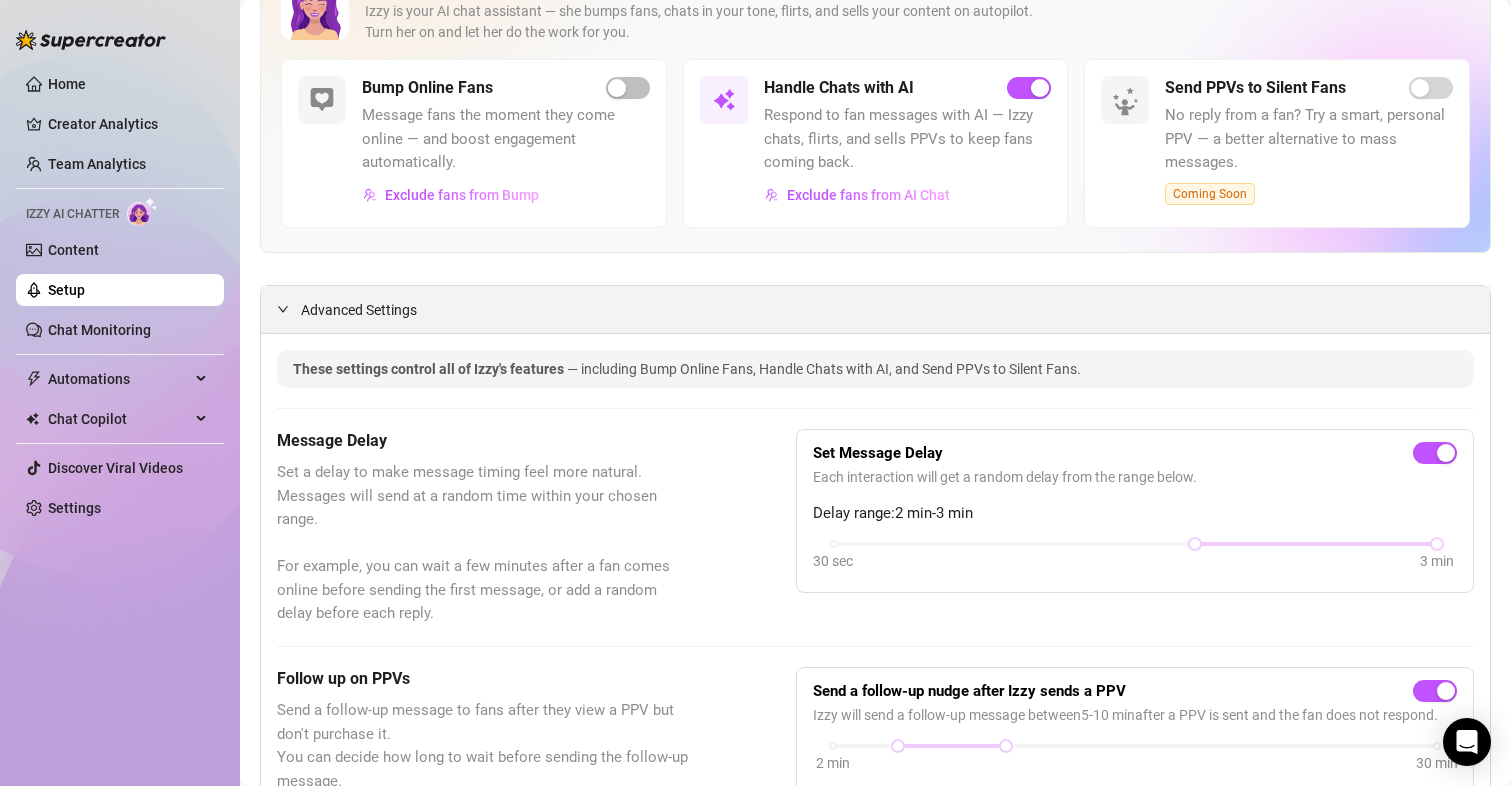 scroll, scrollTop: 0, scrollLeft: 0, axis: both 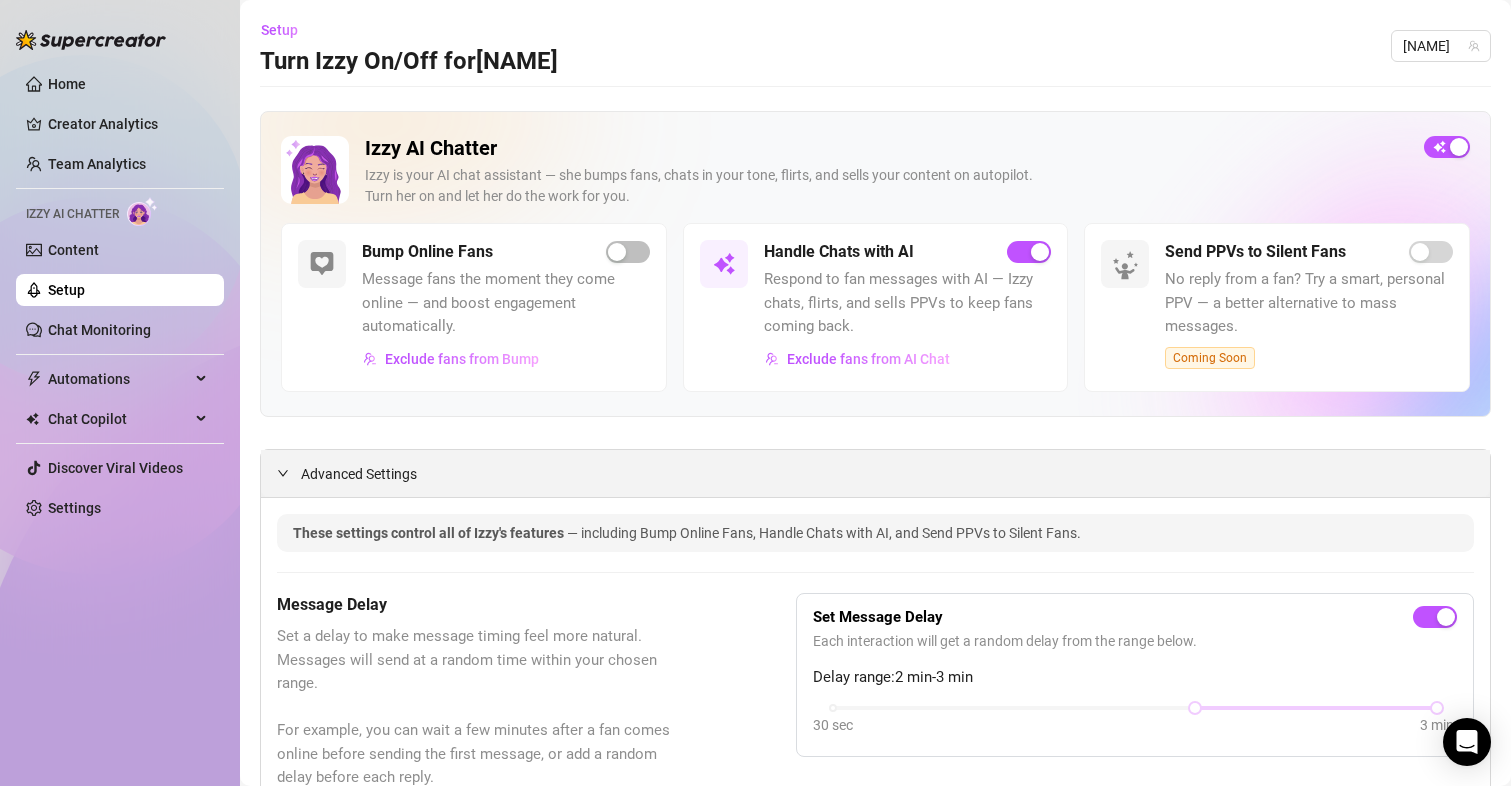 click on "Advanced Settings" at bounding box center [359, 474] 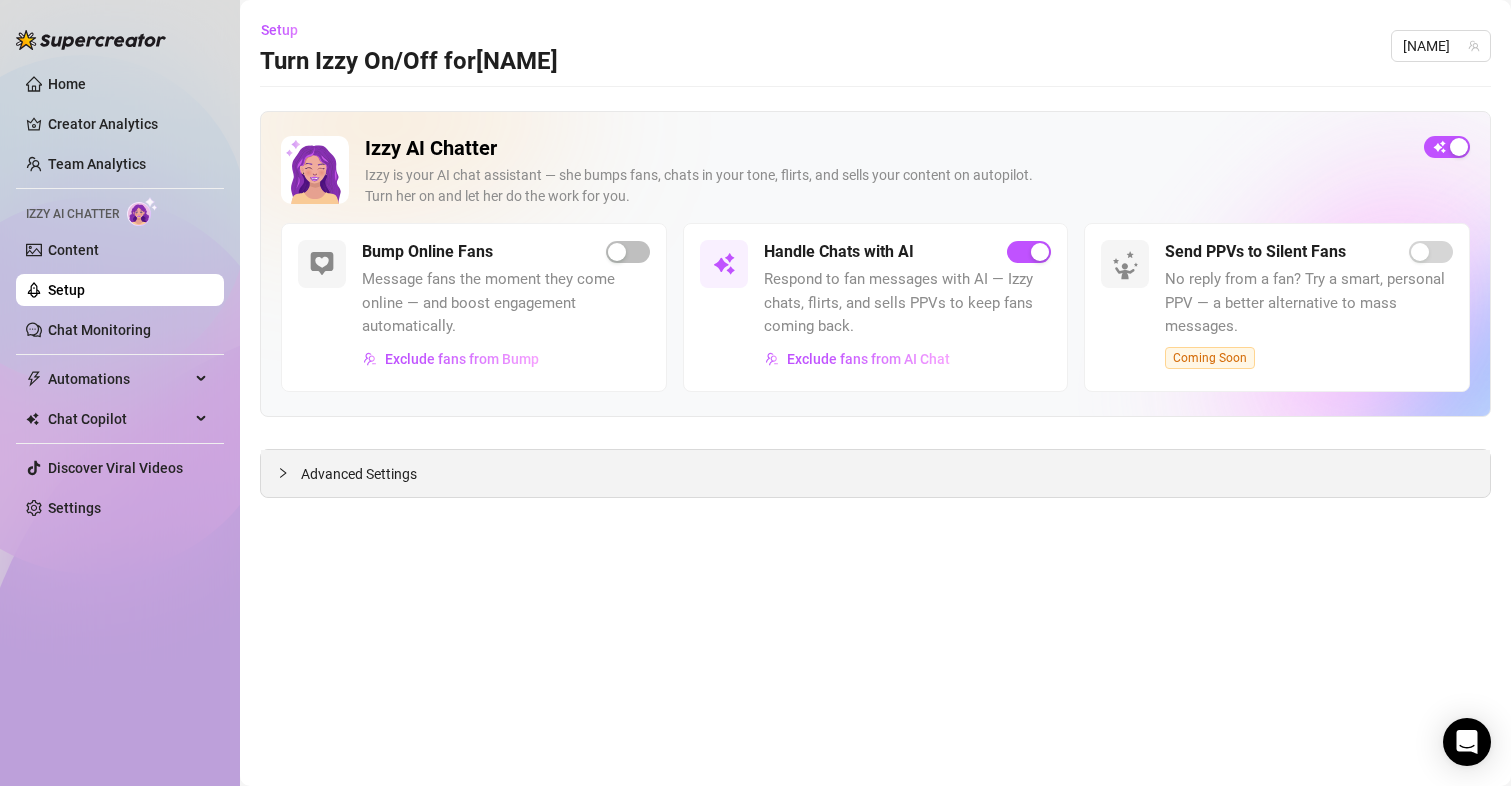 click on "Advanced Settings" at bounding box center [359, 474] 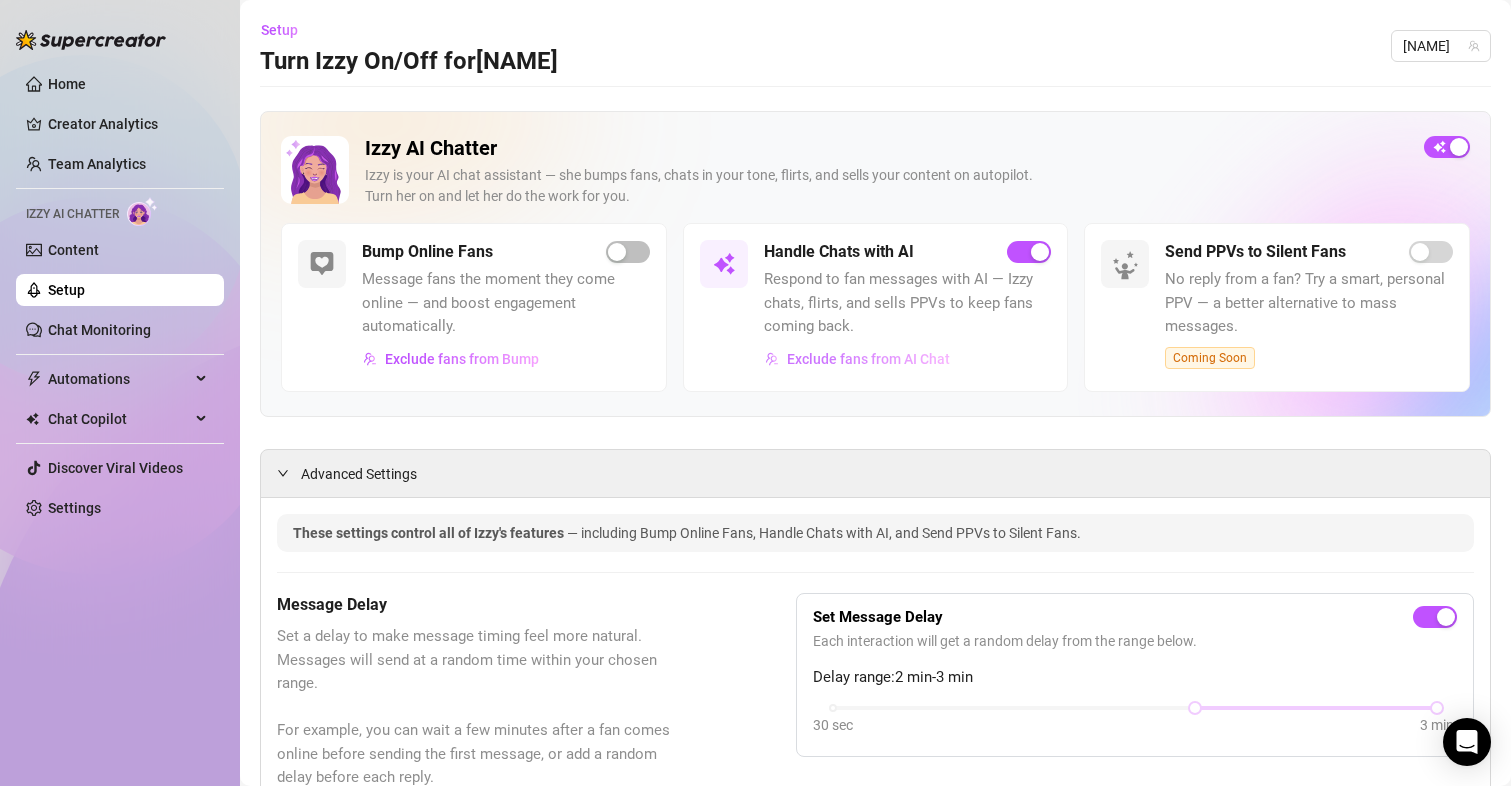 click on "Exclude fans from AI Chat" at bounding box center [868, 359] 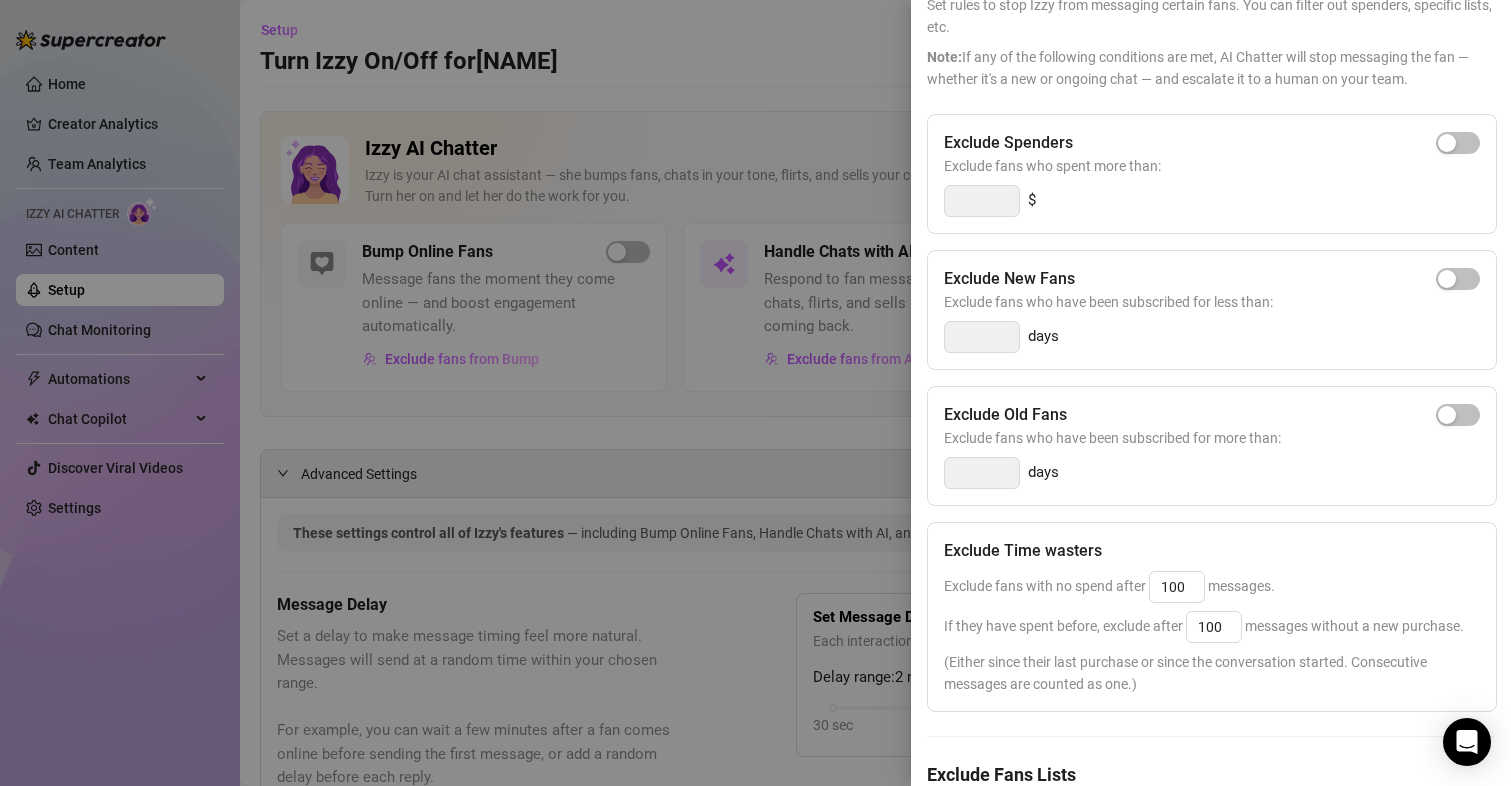 scroll, scrollTop: 282, scrollLeft: 0, axis: vertical 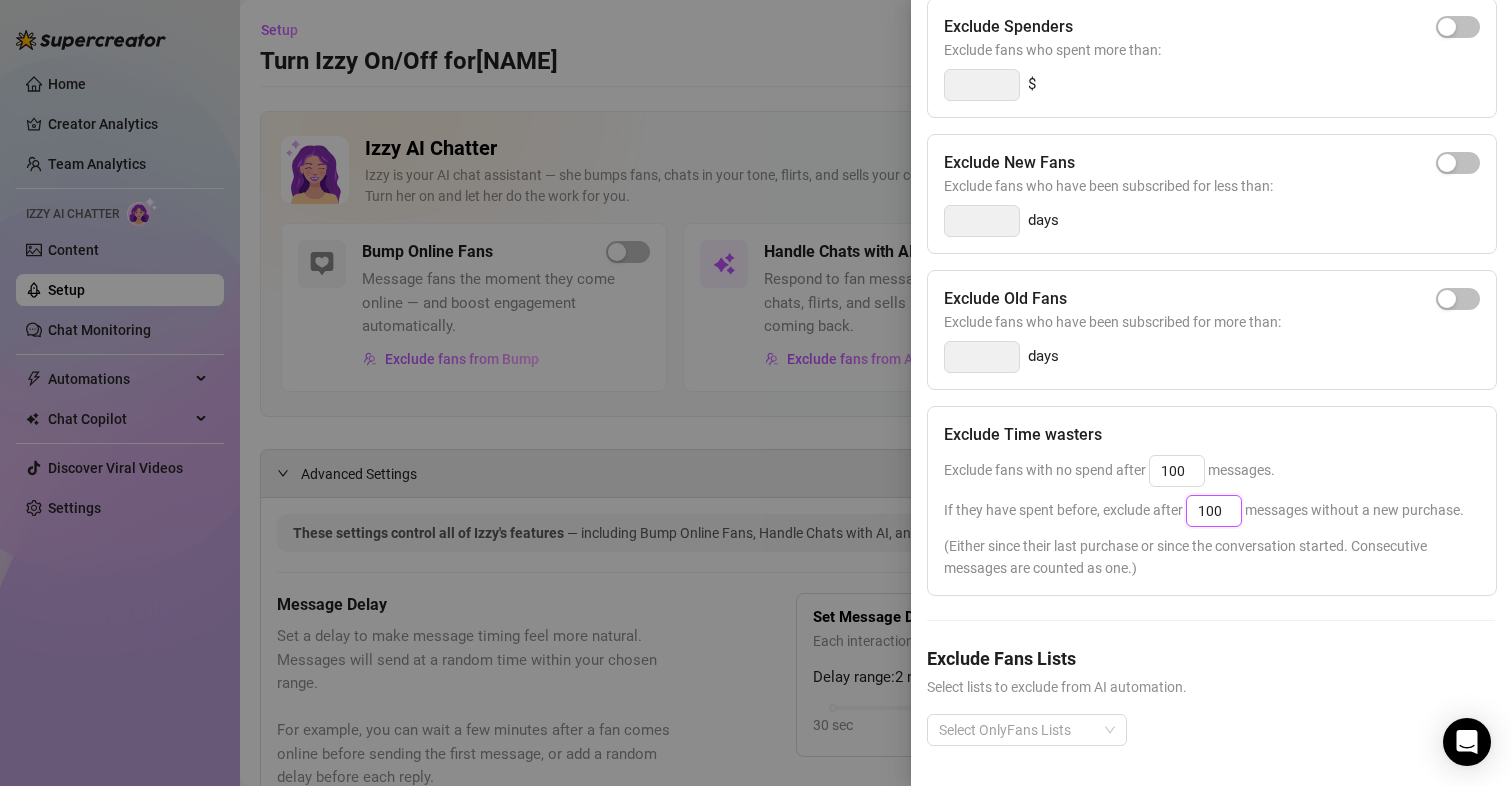 click on "100" at bounding box center (1214, 511) 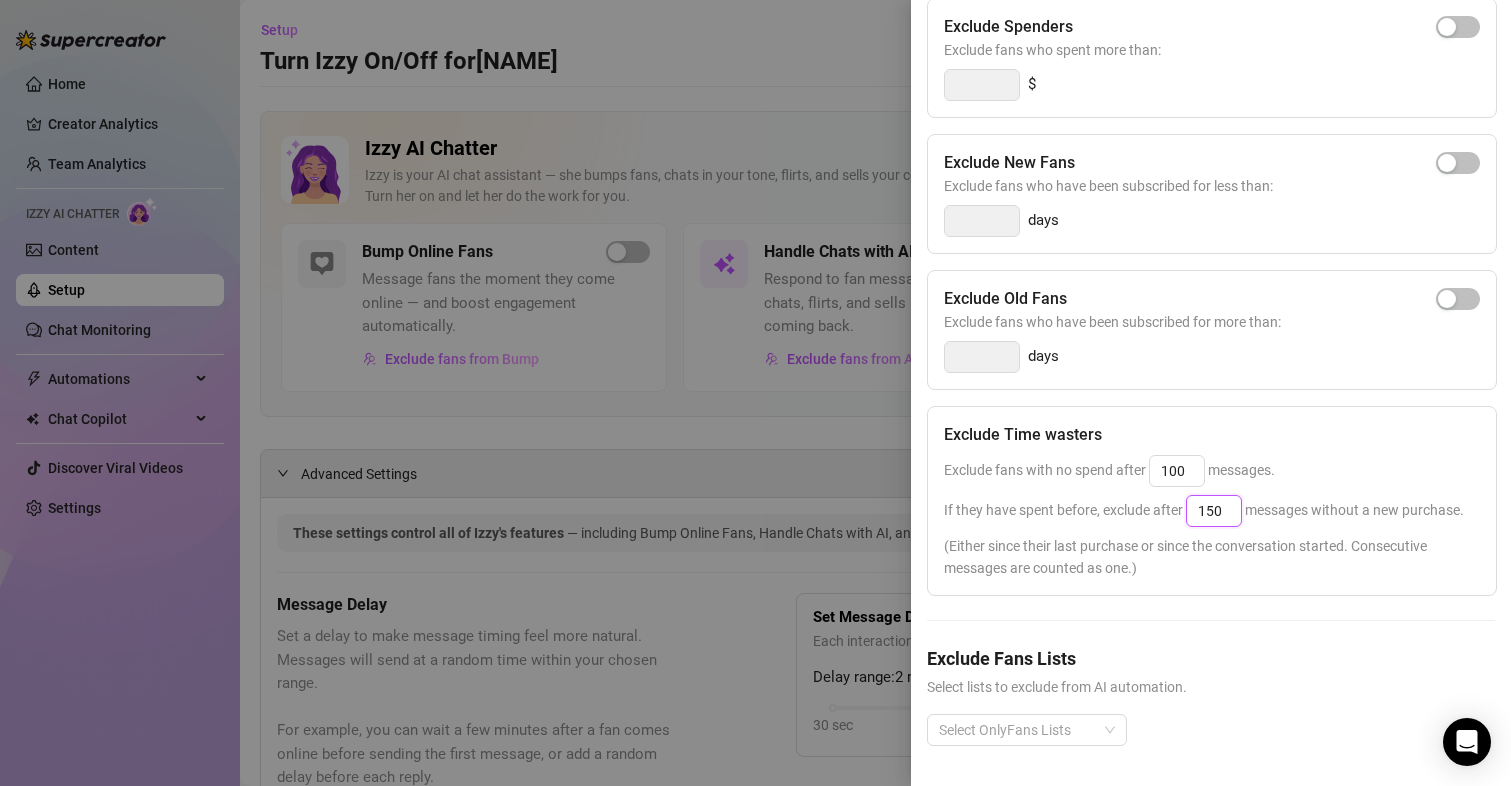 type on "150" 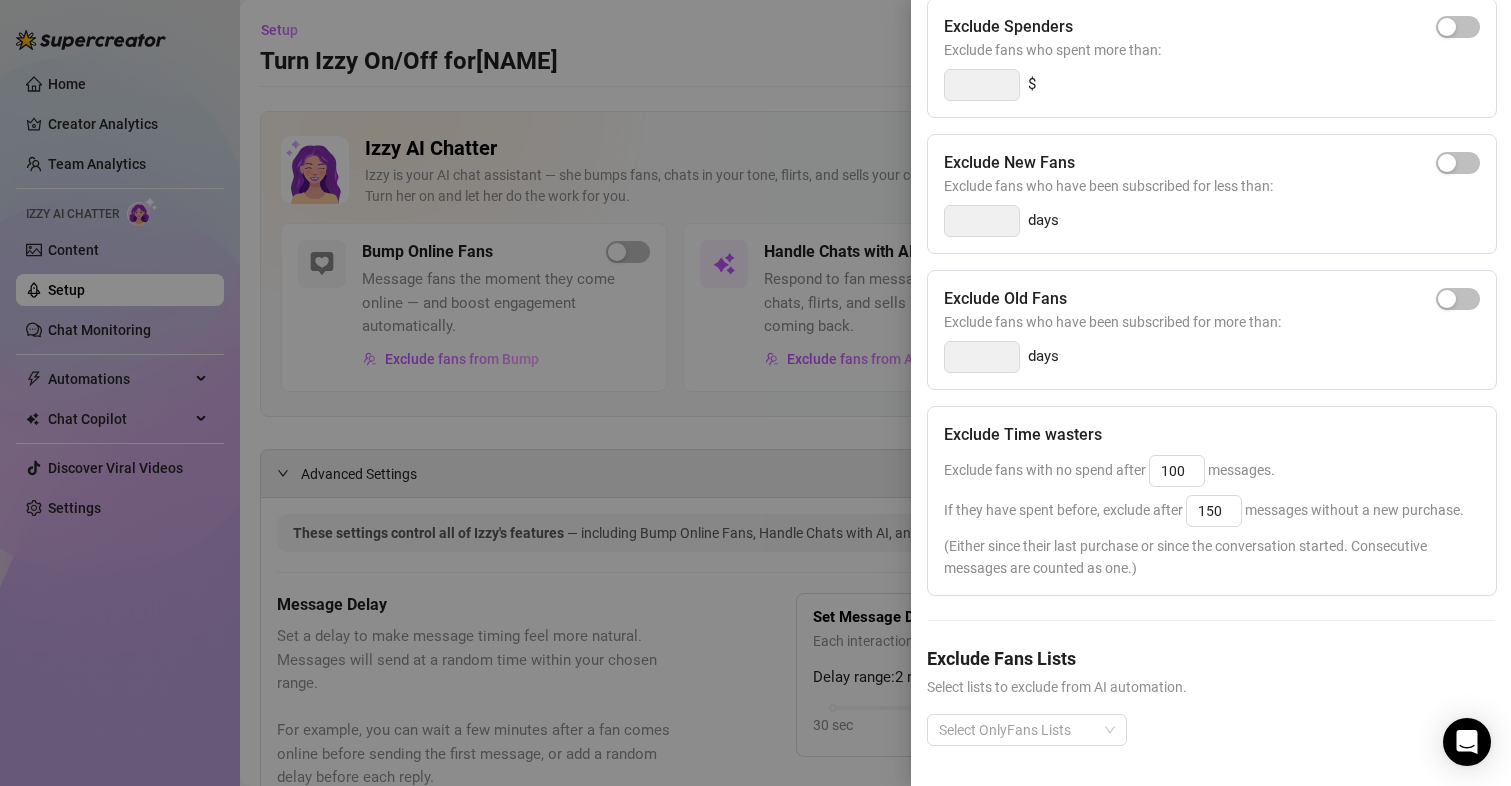 click on "Exclude Spenders Exclude fans who spent more than: $ Exclude New Fans Exclude fans who have been subscribed for less than: days Exclude Old Fans Exclude fans who have been subscribed for more than: days Exclude Time wasters Exclude fans with no spend after   100   messages. If they have spent before, exclude after   150   messages without a new purchase. (Either since their last purchase or since the conversation started. Consecutive messages are counted as one.) Exclude Fans Lists Select lists to exclude from AI automation.   Select OnlyFans Lists" at bounding box center [1211, 388] 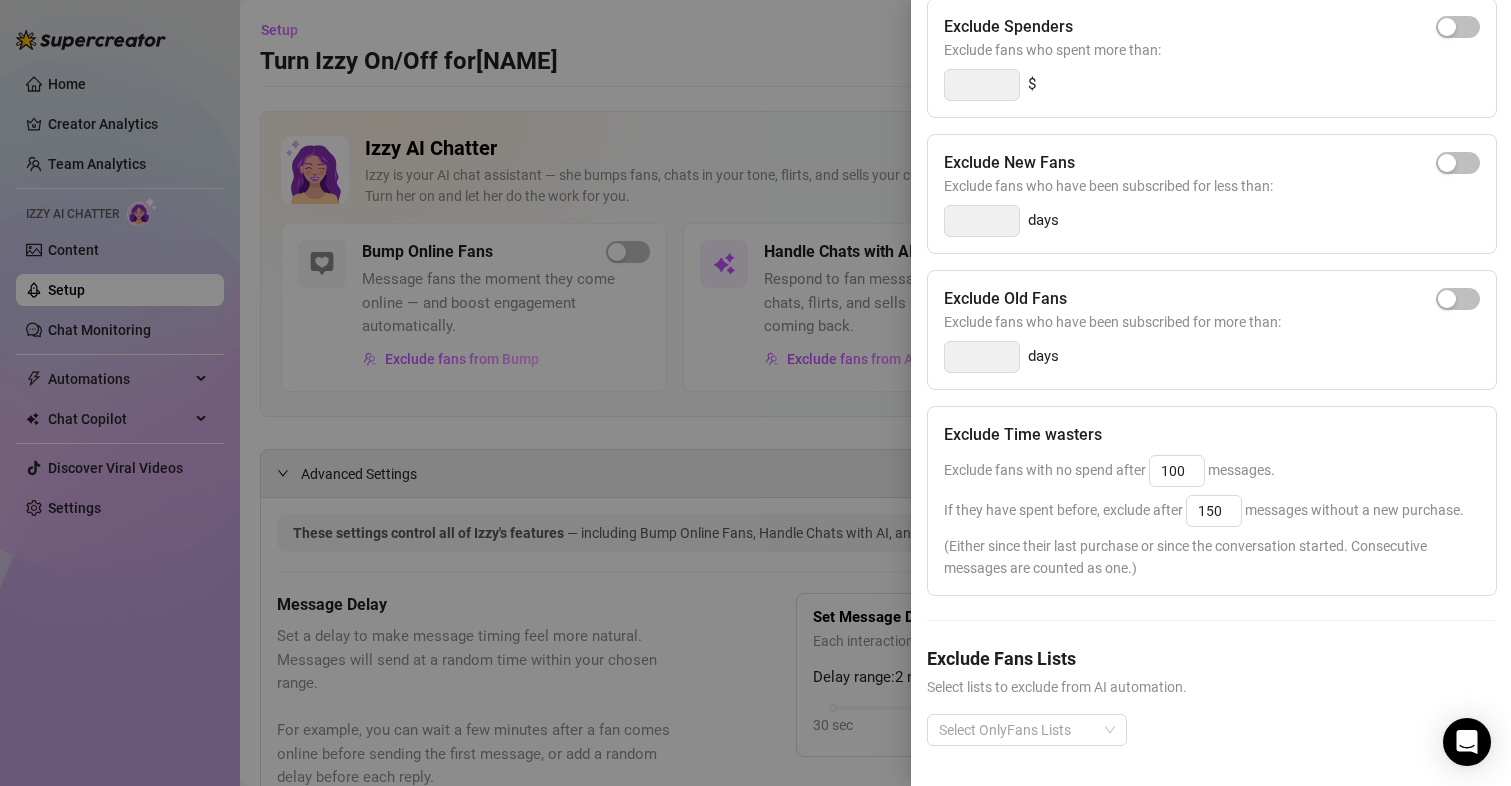 click at bounding box center [755, 393] 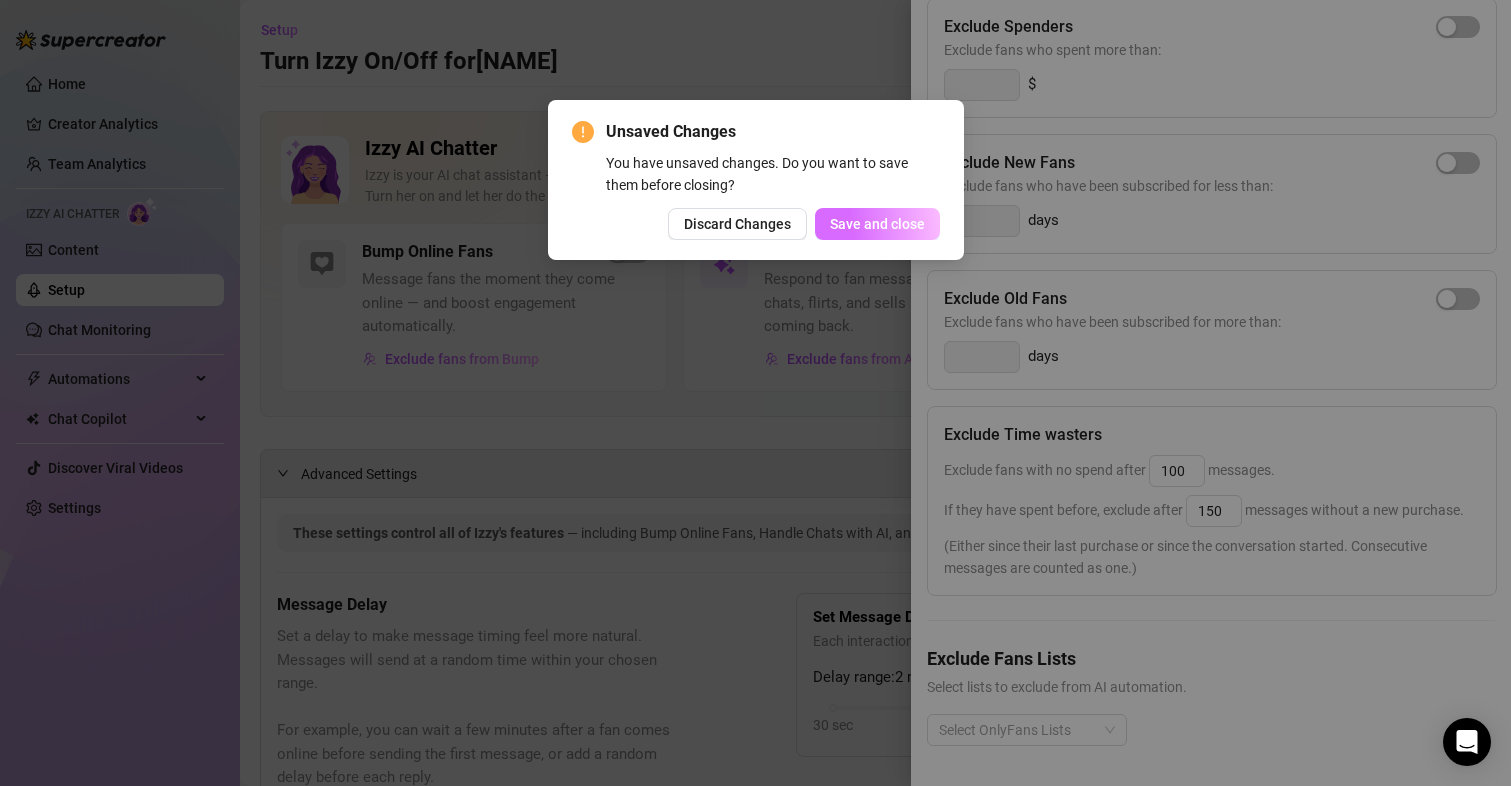 click on "Save and close" at bounding box center (877, 224) 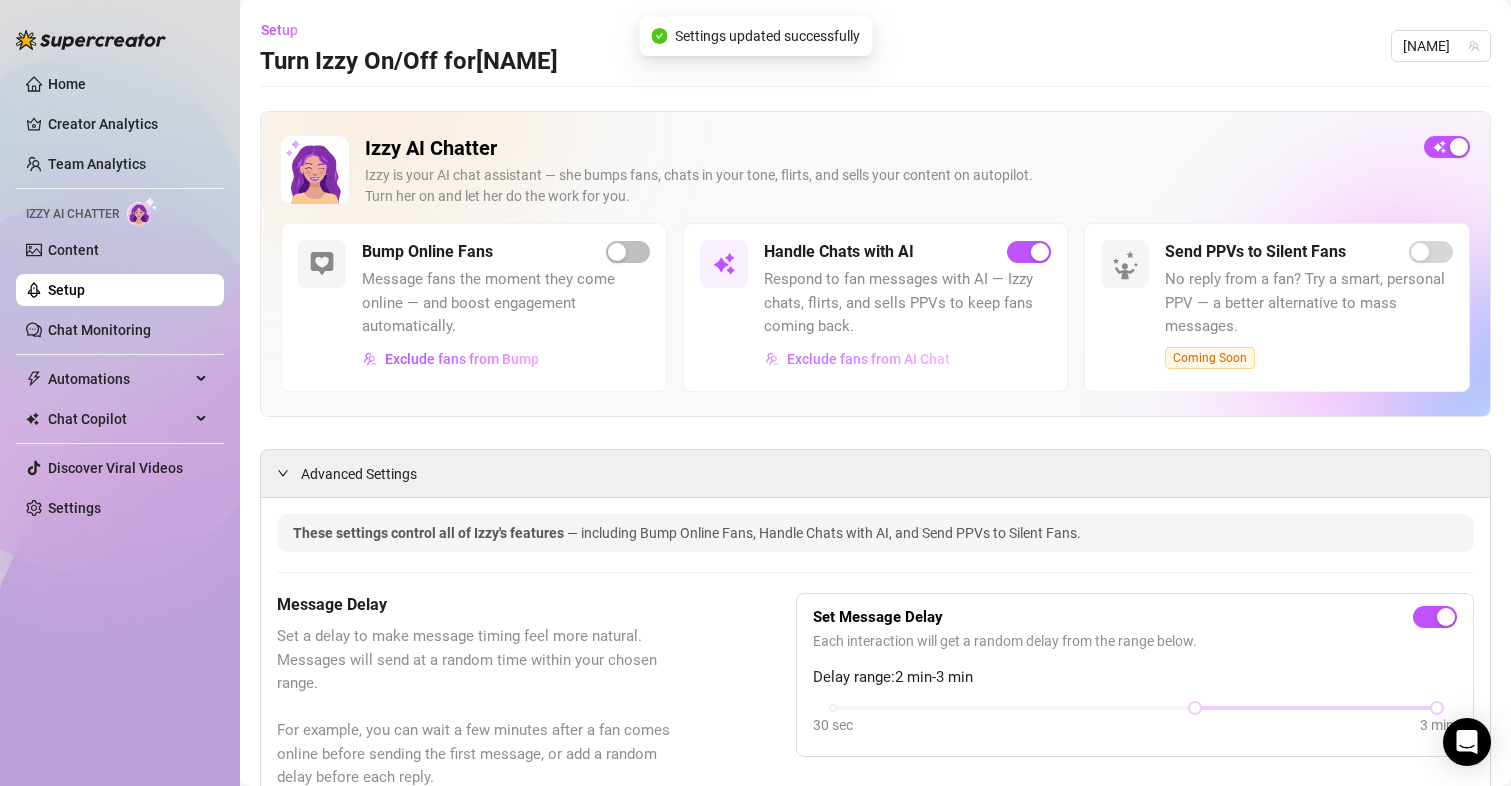 click on "Exclude fans from AI Chat" at bounding box center [868, 359] 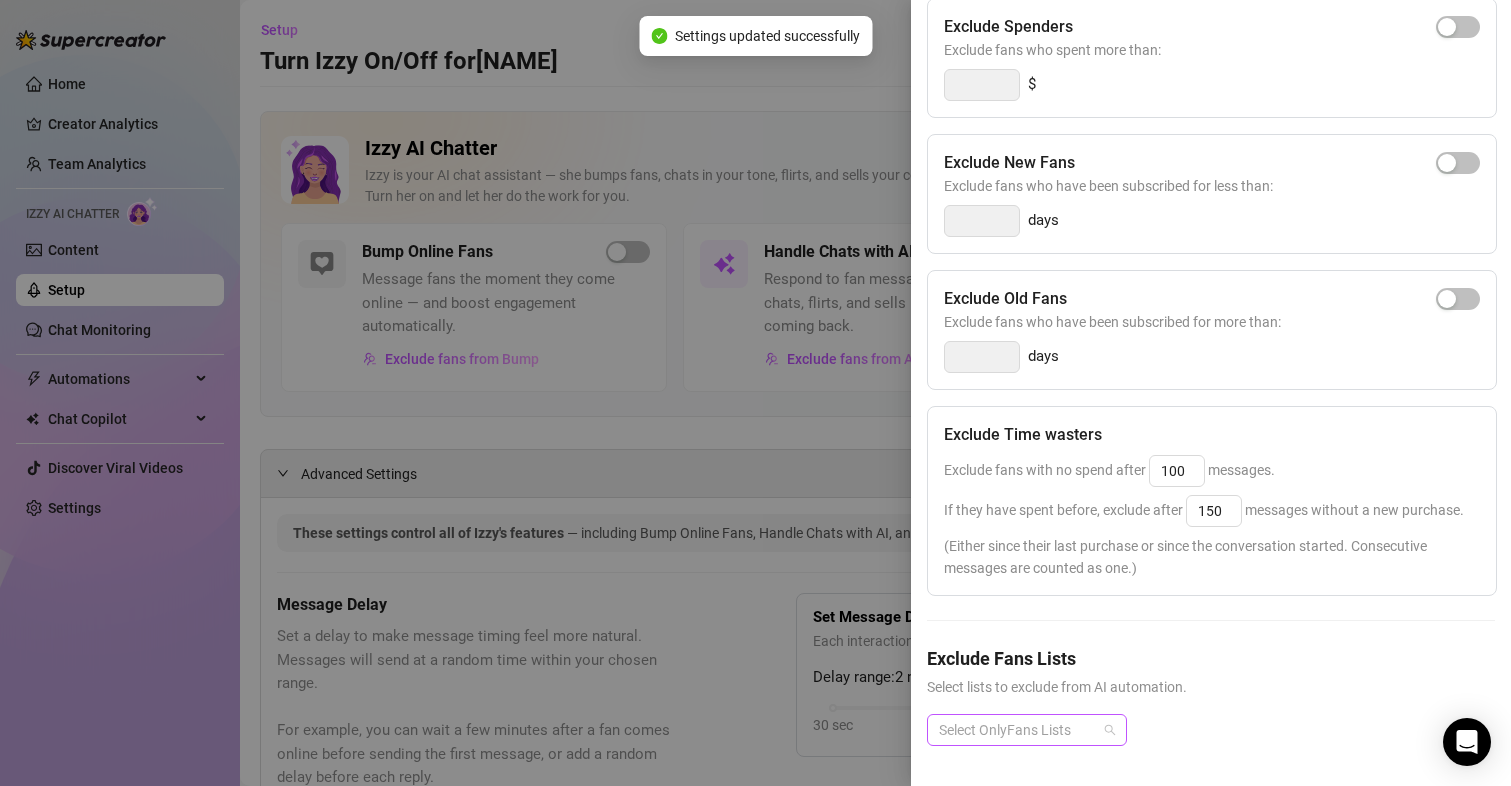 click at bounding box center (1016, 730) 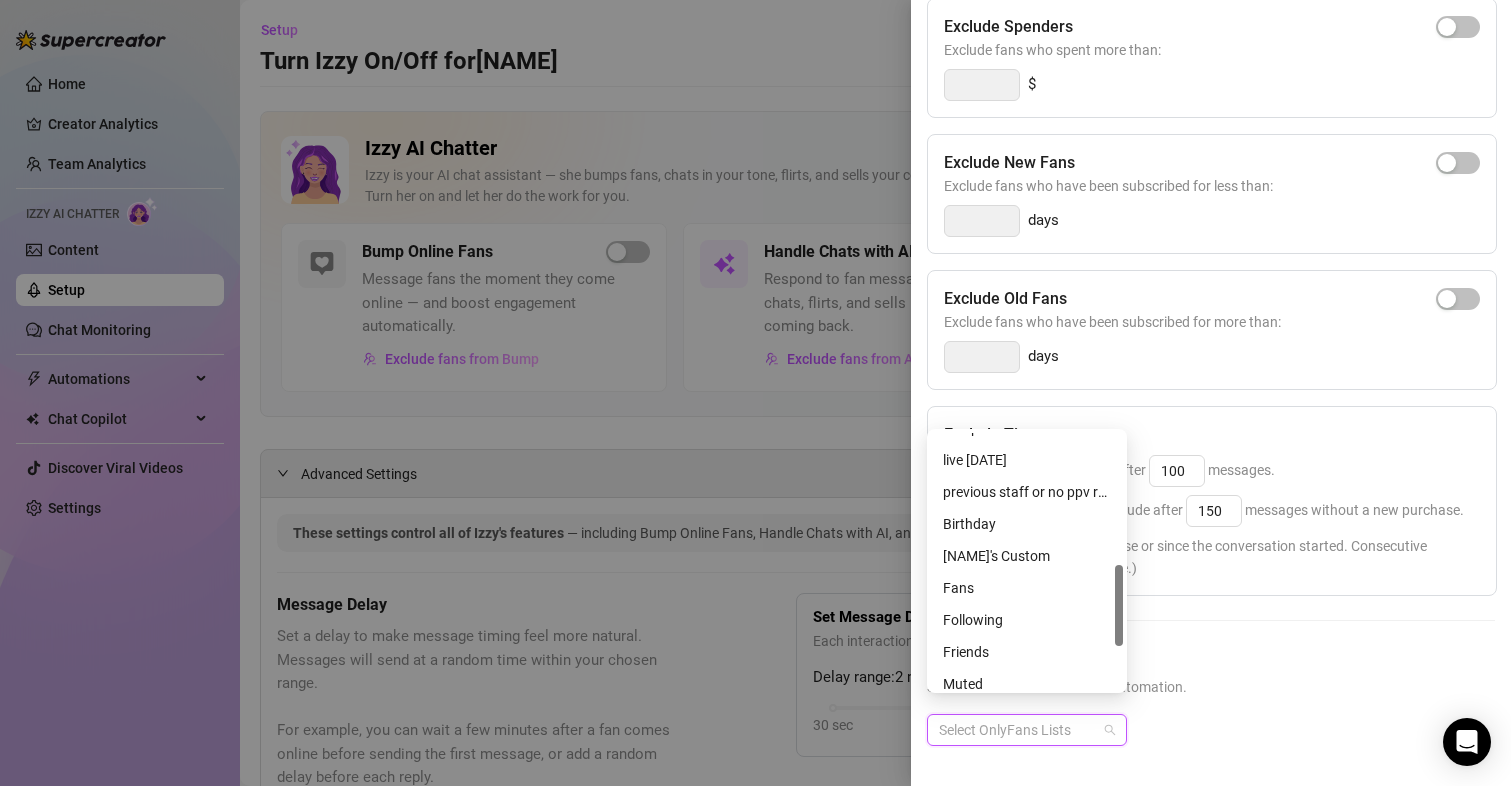 scroll, scrollTop: 411, scrollLeft: 0, axis: vertical 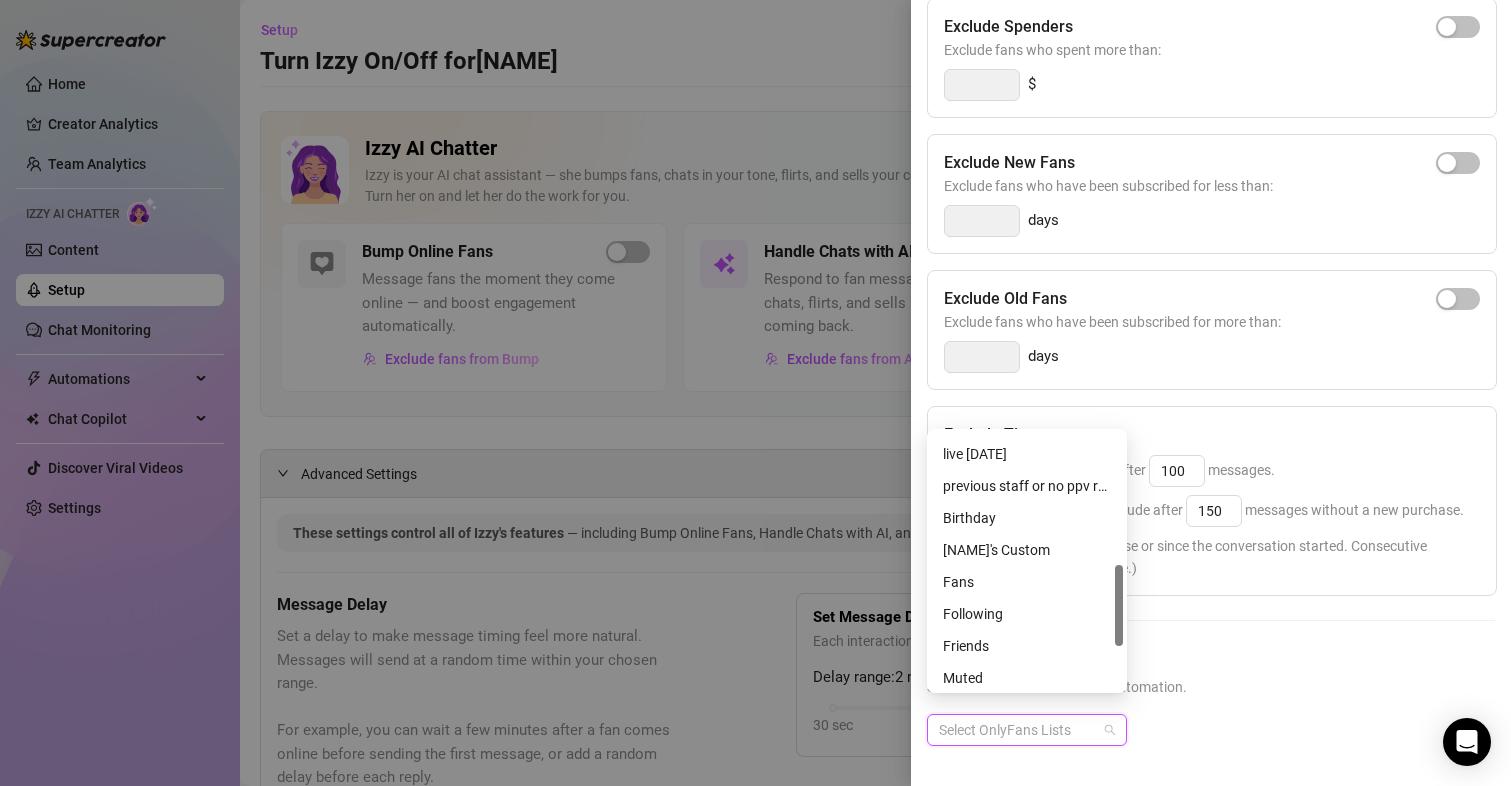 drag, startPoint x: 1120, startPoint y: 483, endPoint x: 1117, endPoint y: 615, distance: 132.03409 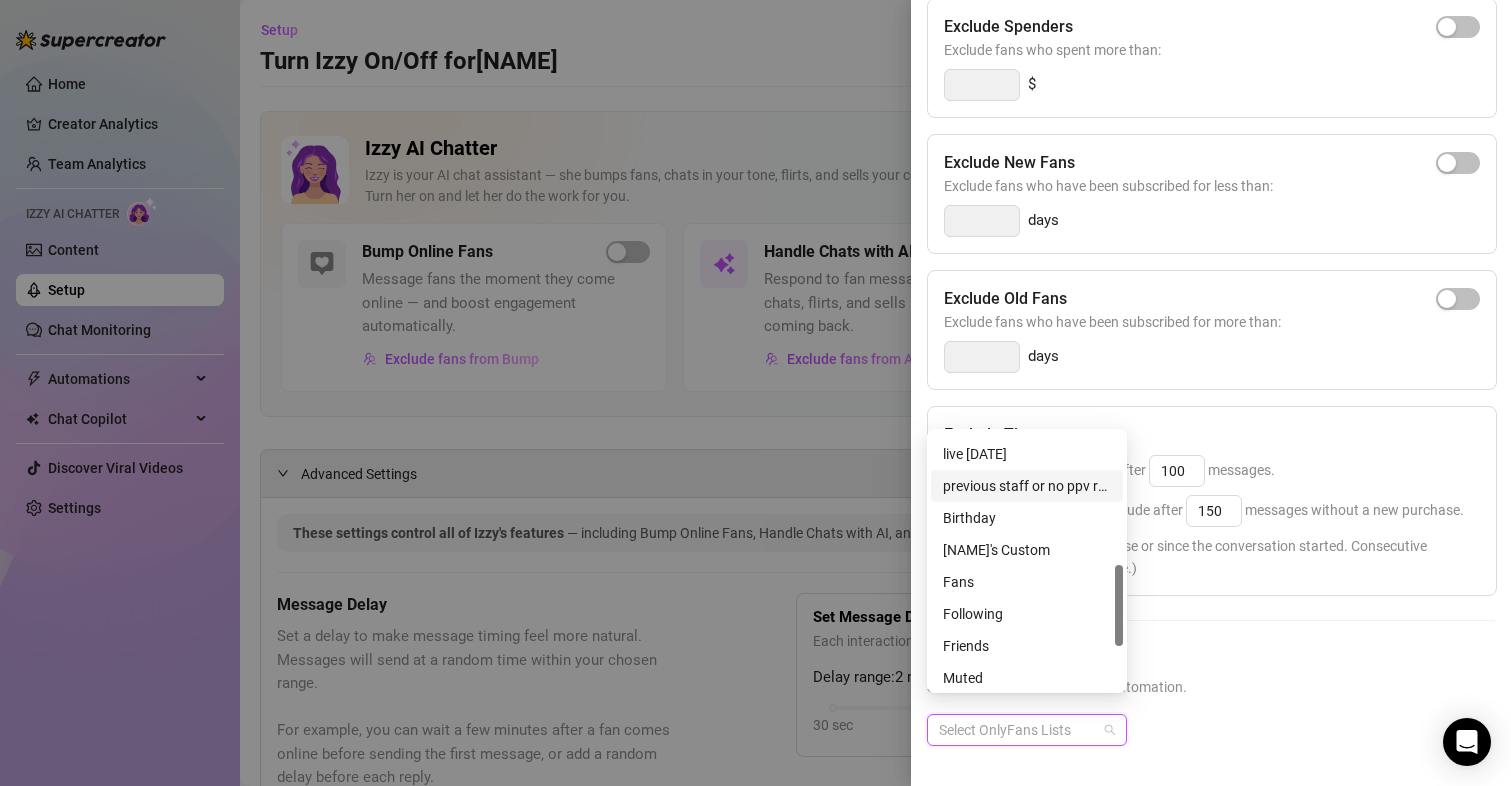 click on "previous staff or no ppv request" at bounding box center [1027, 486] 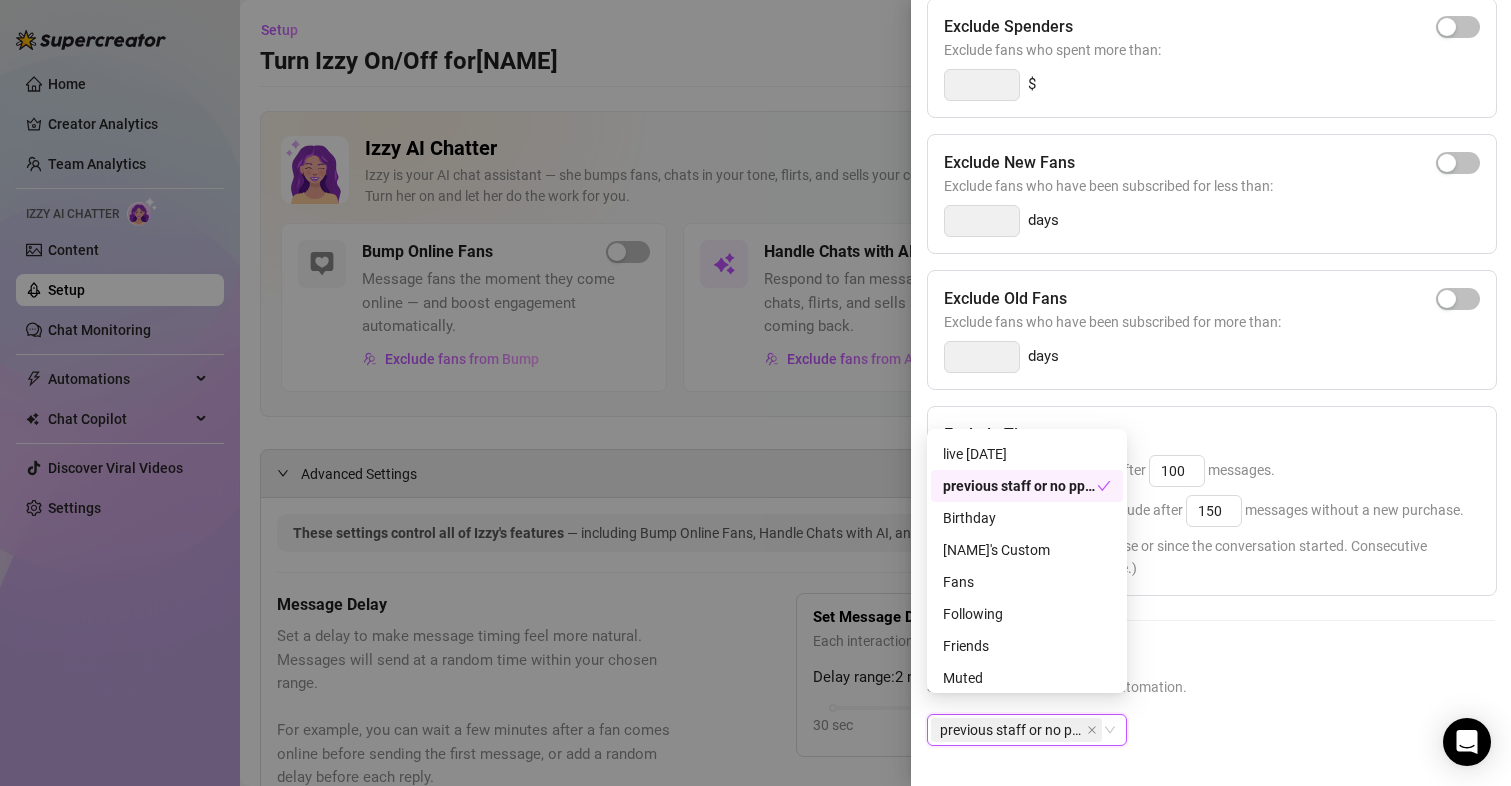 click on "Exclude Fans Lists" at bounding box center [1211, 658] 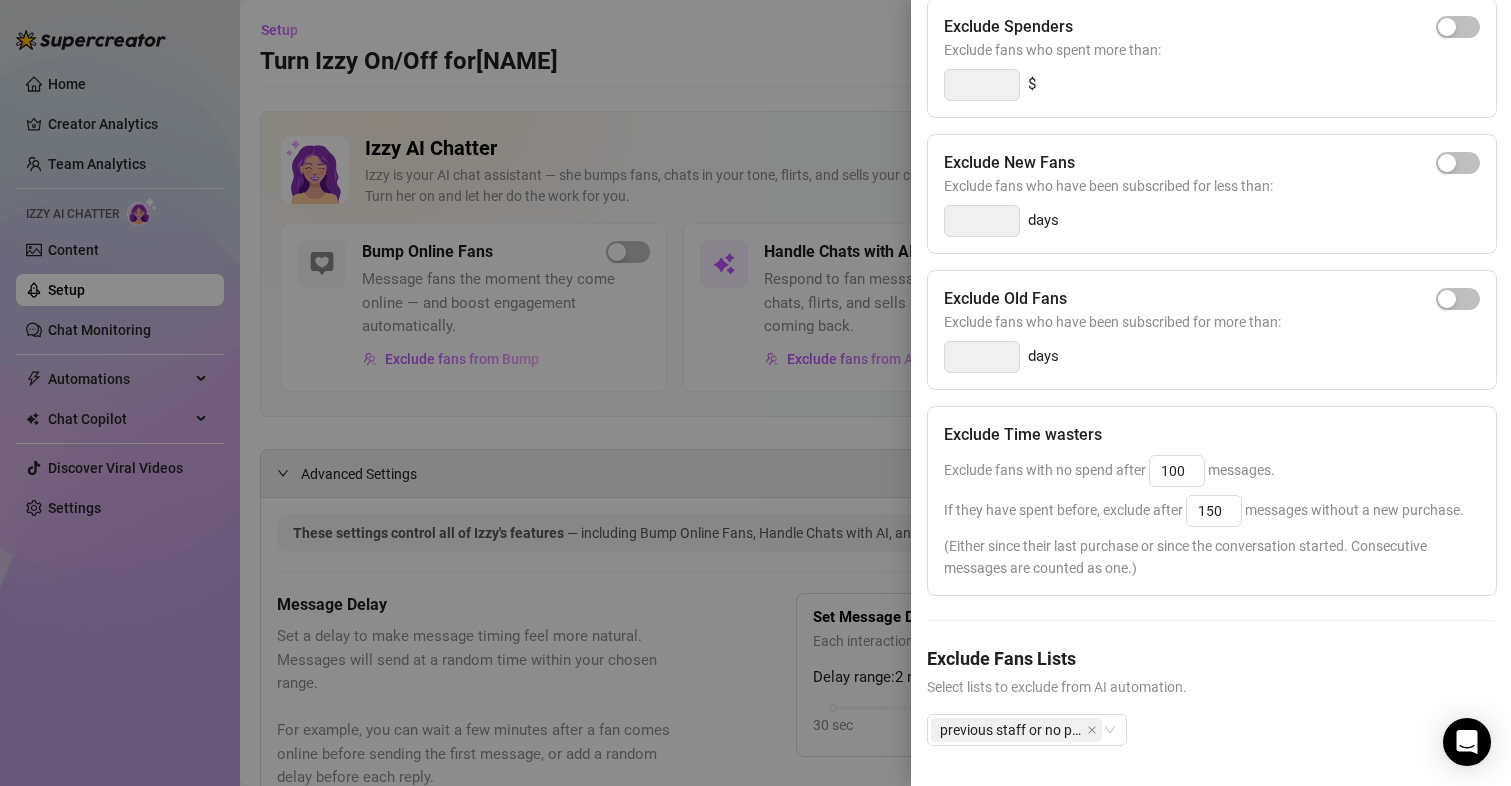 click at bounding box center (755, 393) 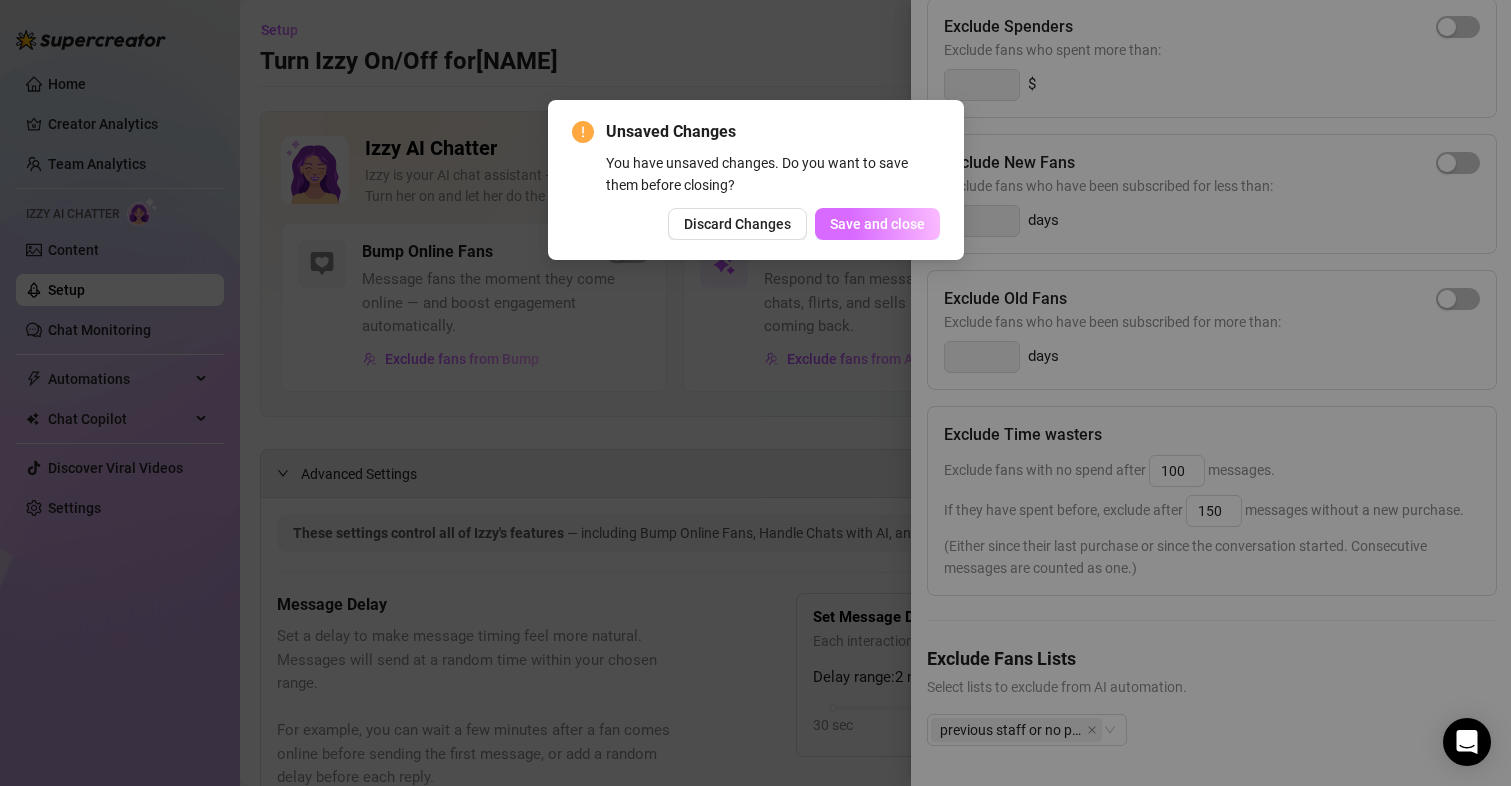 click on "Save and close" at bounding box center (877, 224) 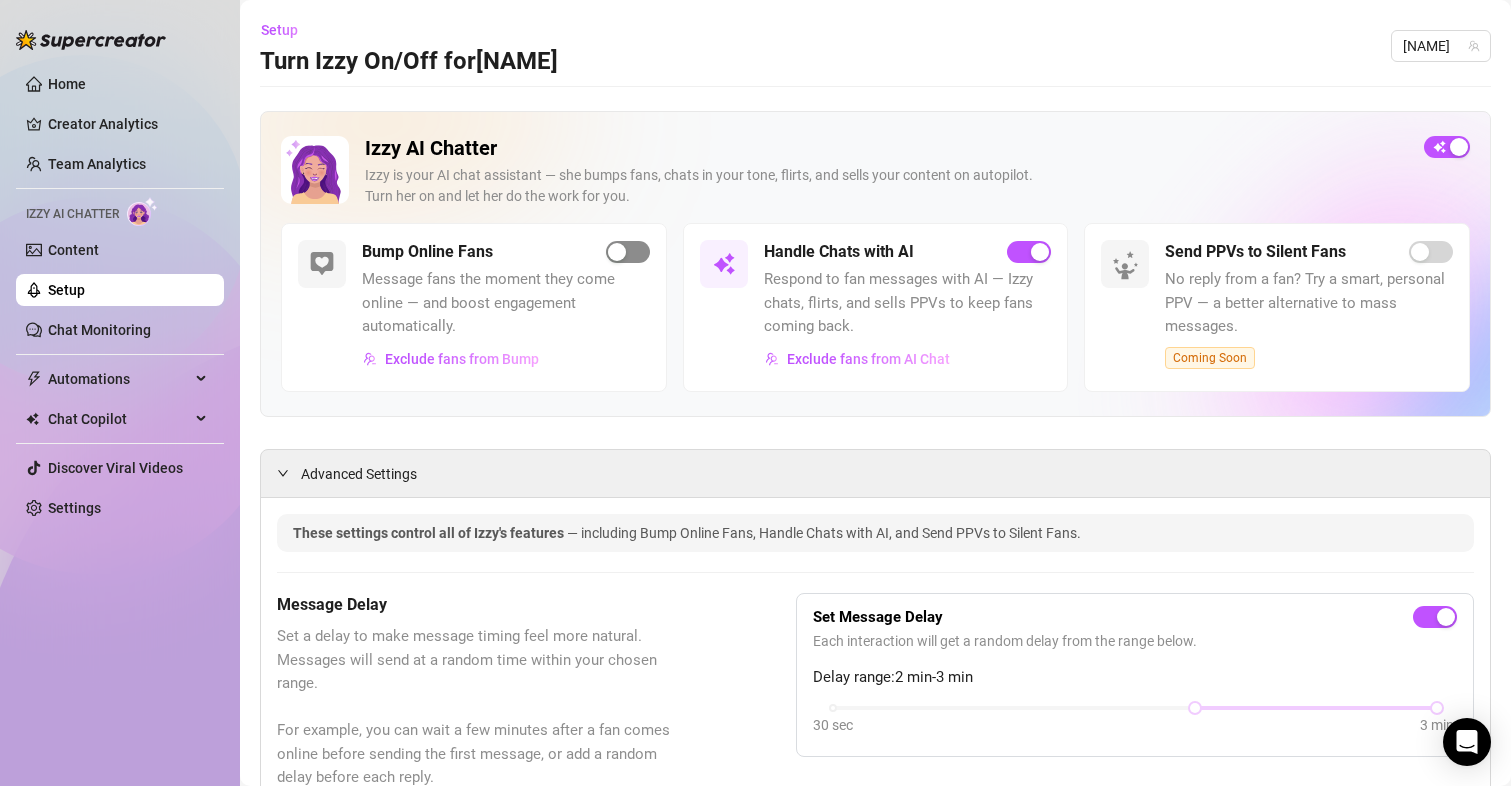 click at bounding box center (617, 252) 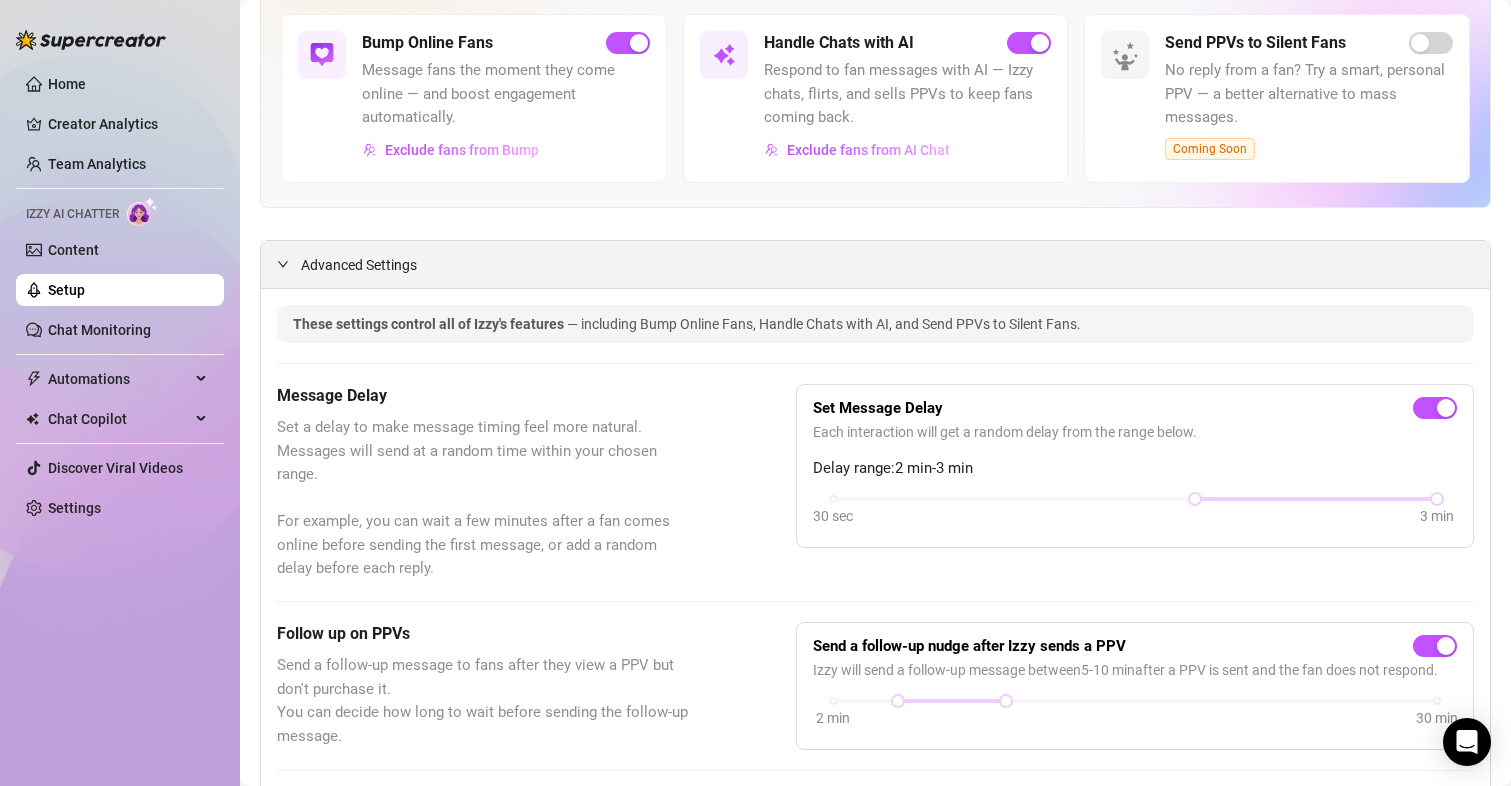 scroll, scrollTop: 0, scrollLeft: 0, axis: both 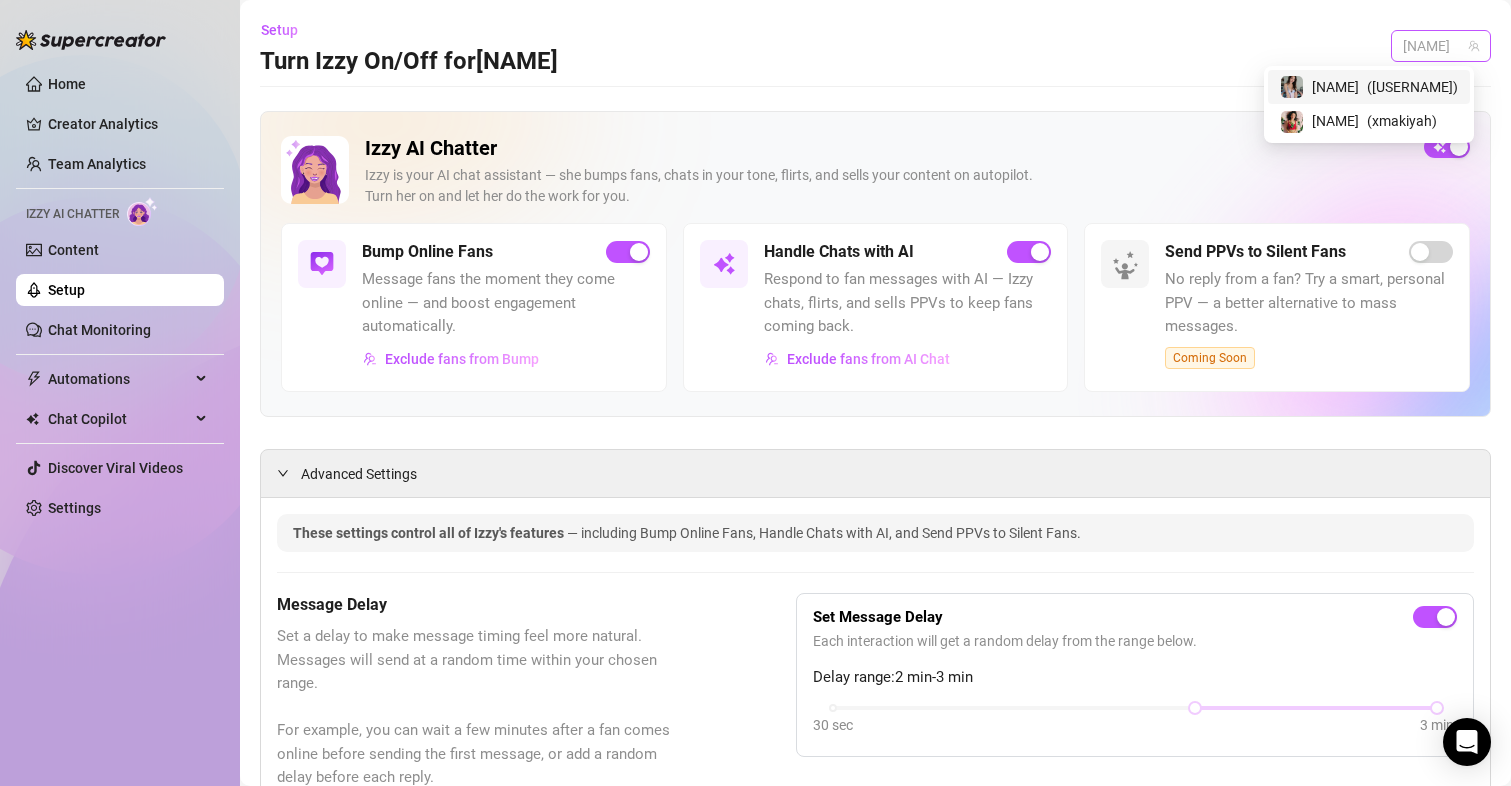 click on "[NAME]" at bounding box center (1441, 46) 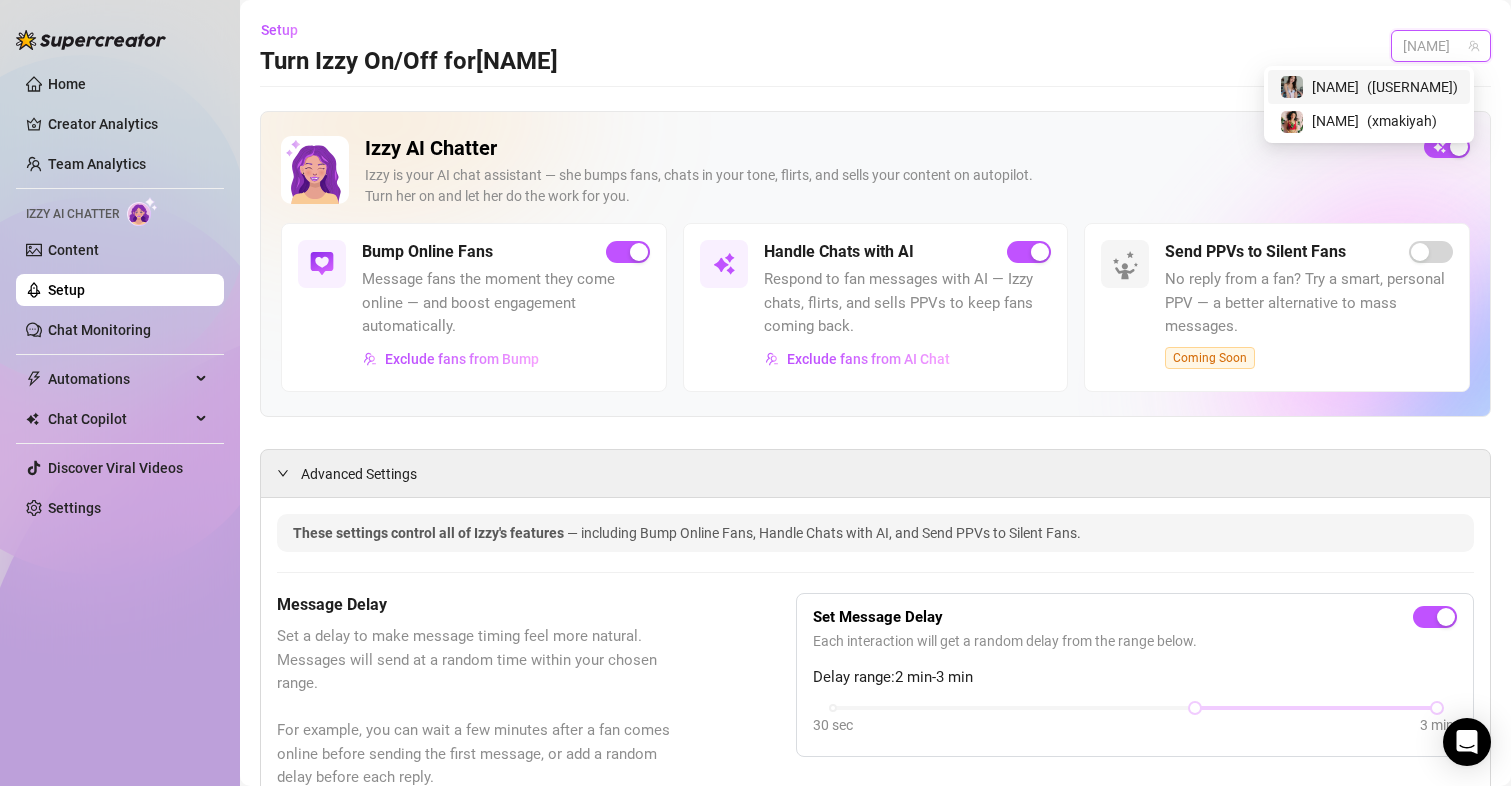 click on "[NAME]" at bounding box center (1335, 87) 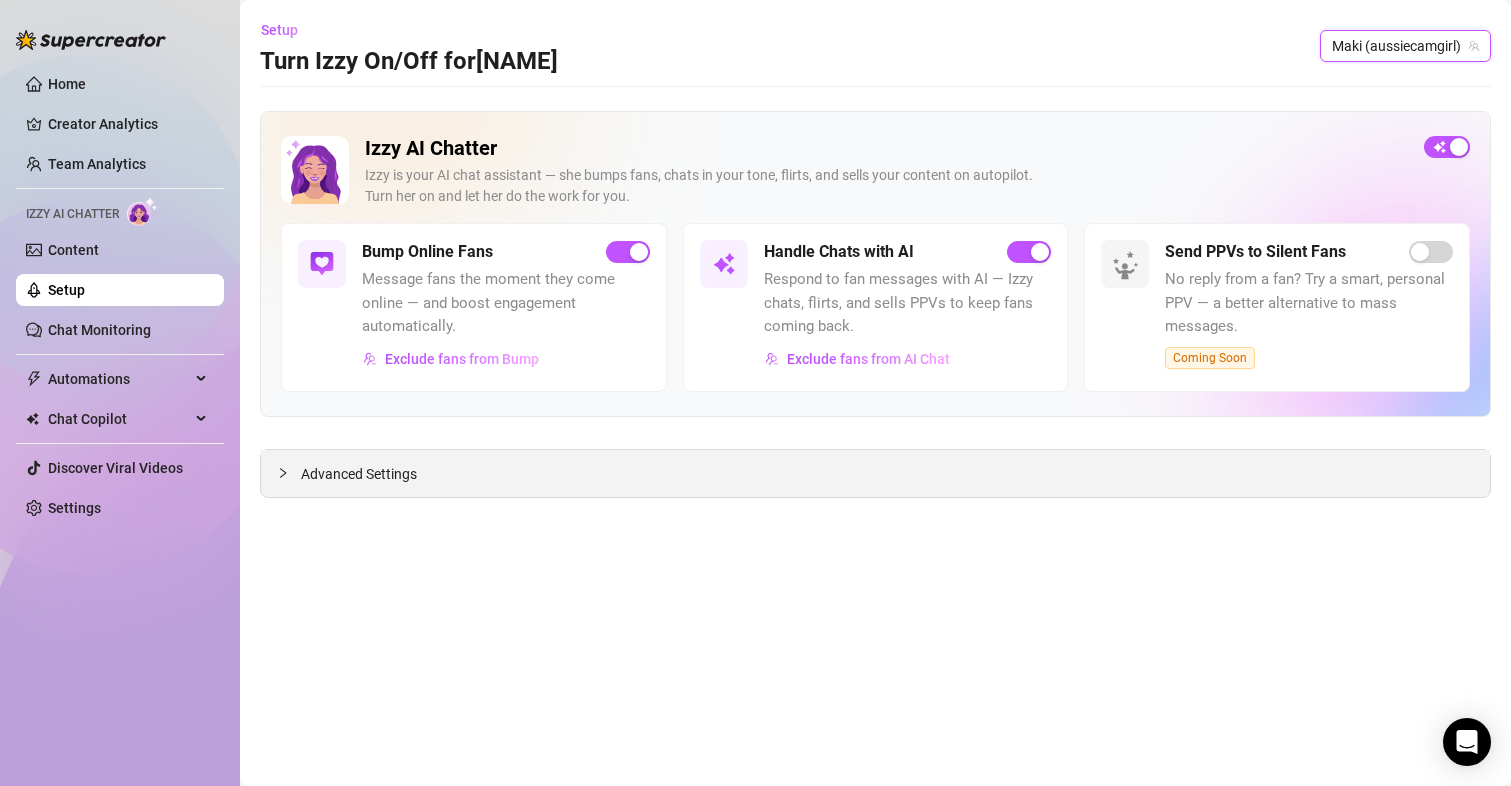 click on "Advanced Settings" at bounding box center [875, 473] 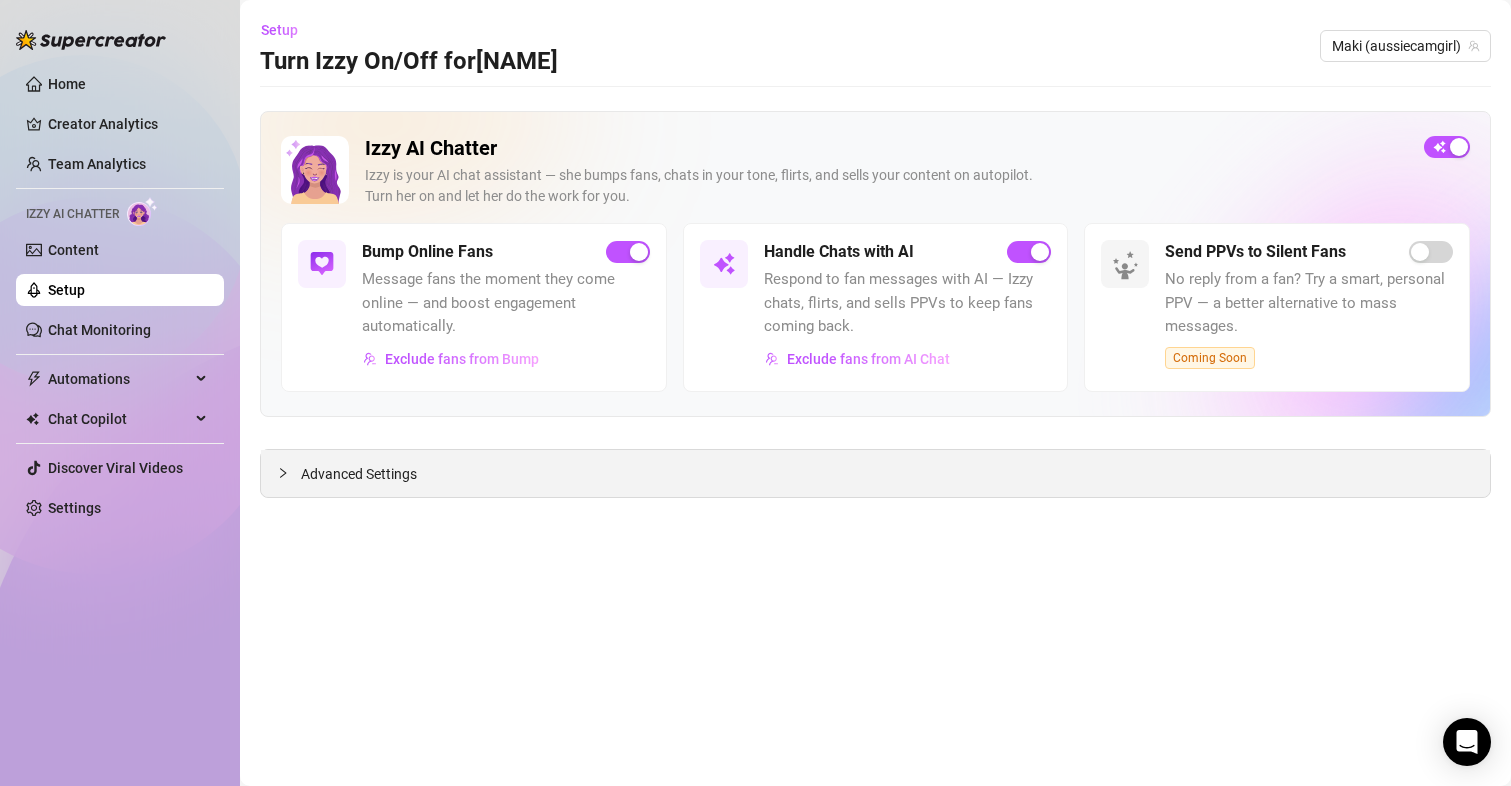 click on "Advanced Settings" at bounding box center (359, 474) 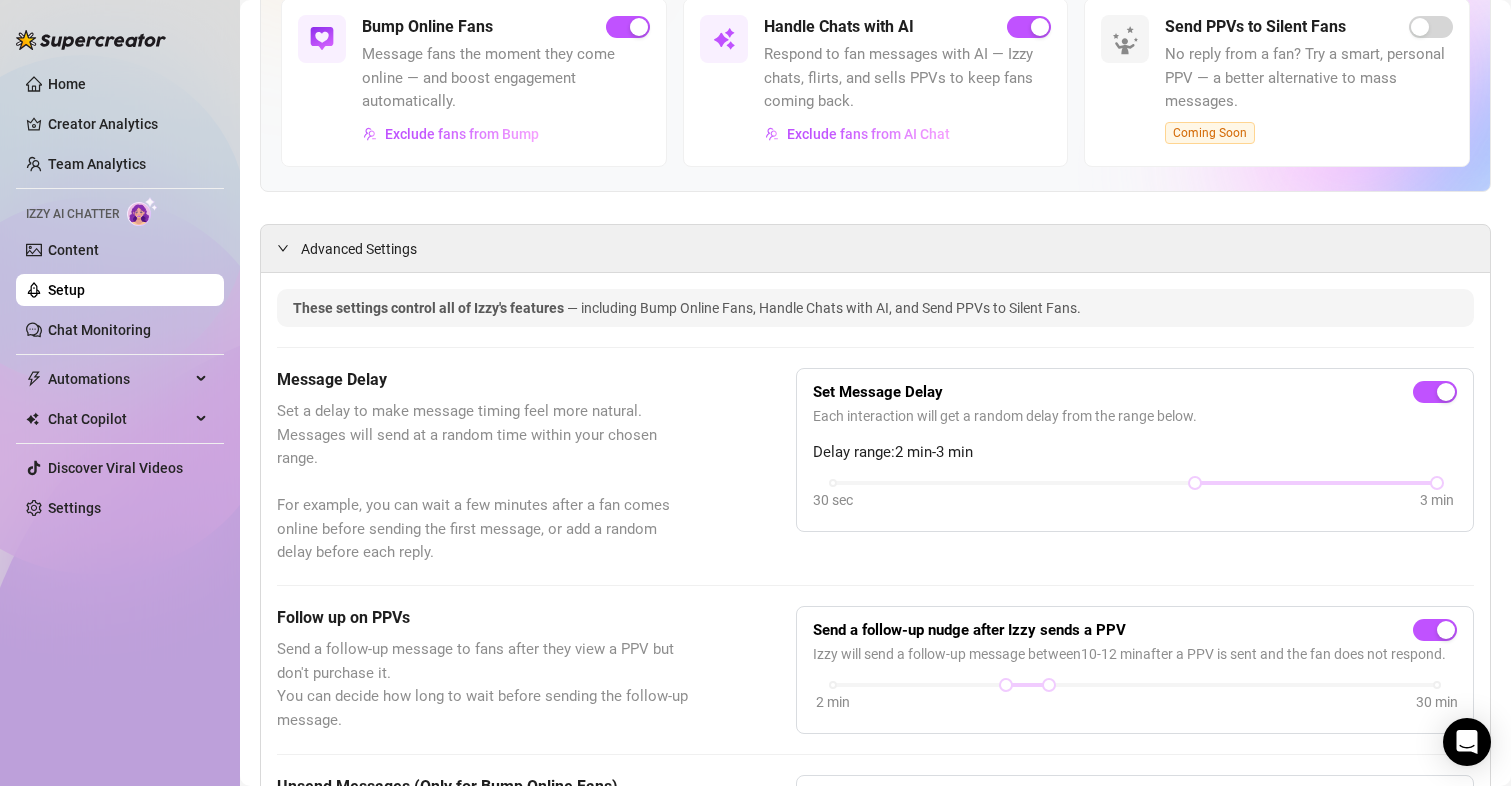 scroll, scrollTop: 0, scrollLeft: 0, axis: both 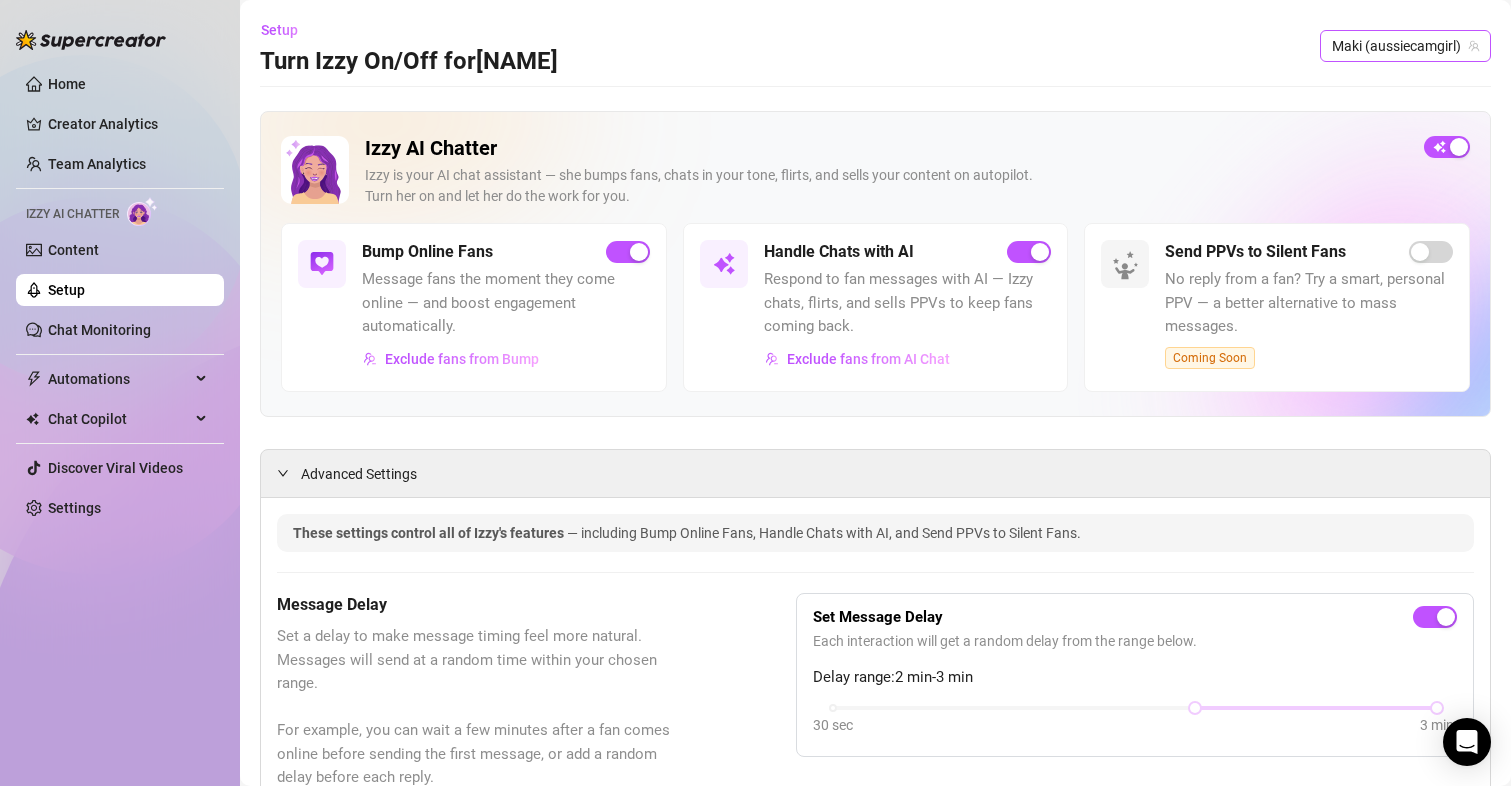 click on "Maki (aussiecamgirl)" at bounding box center [1405, 46] 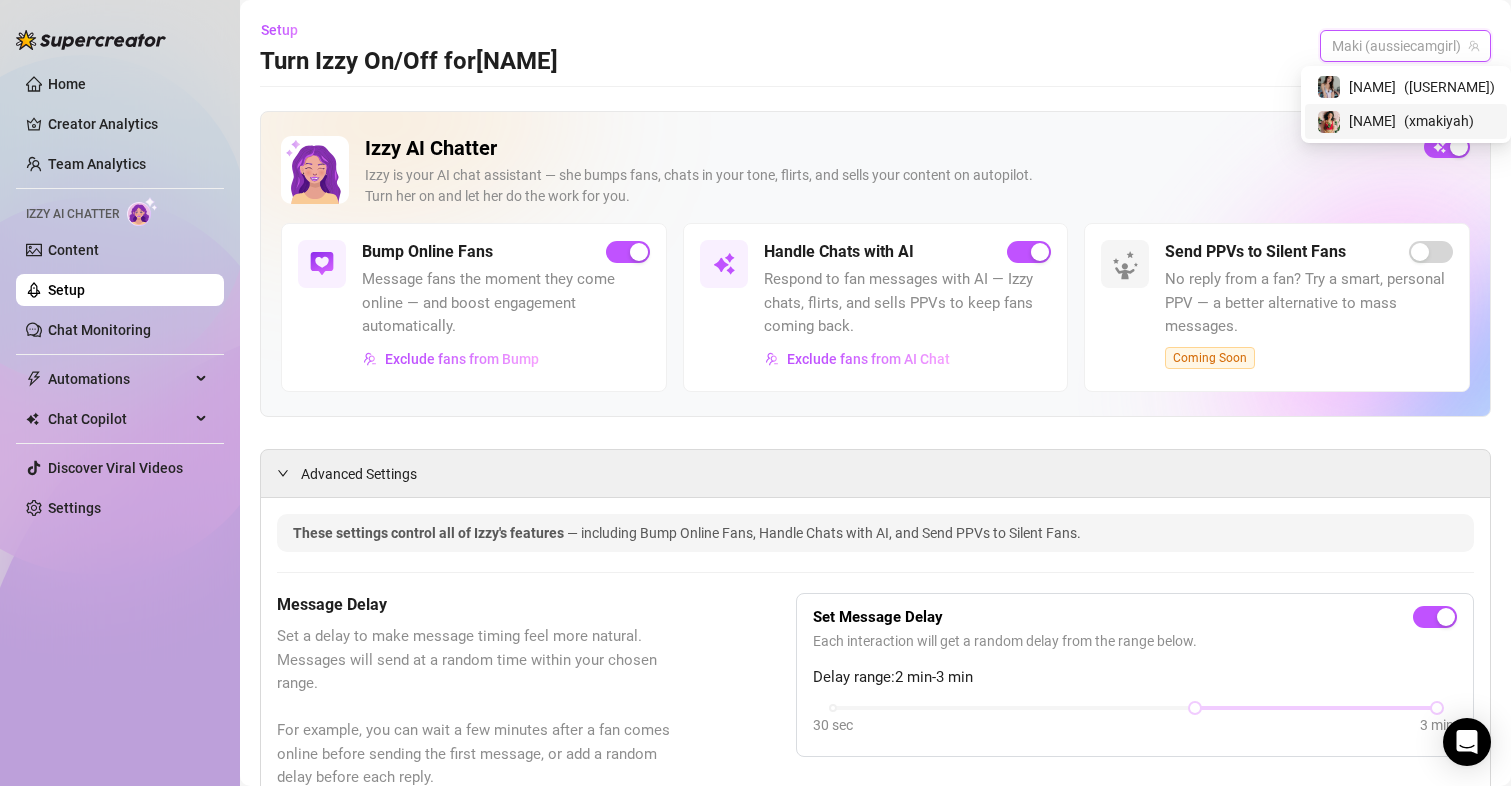 click on "[NAME]" at bounding box center (1372, 121) 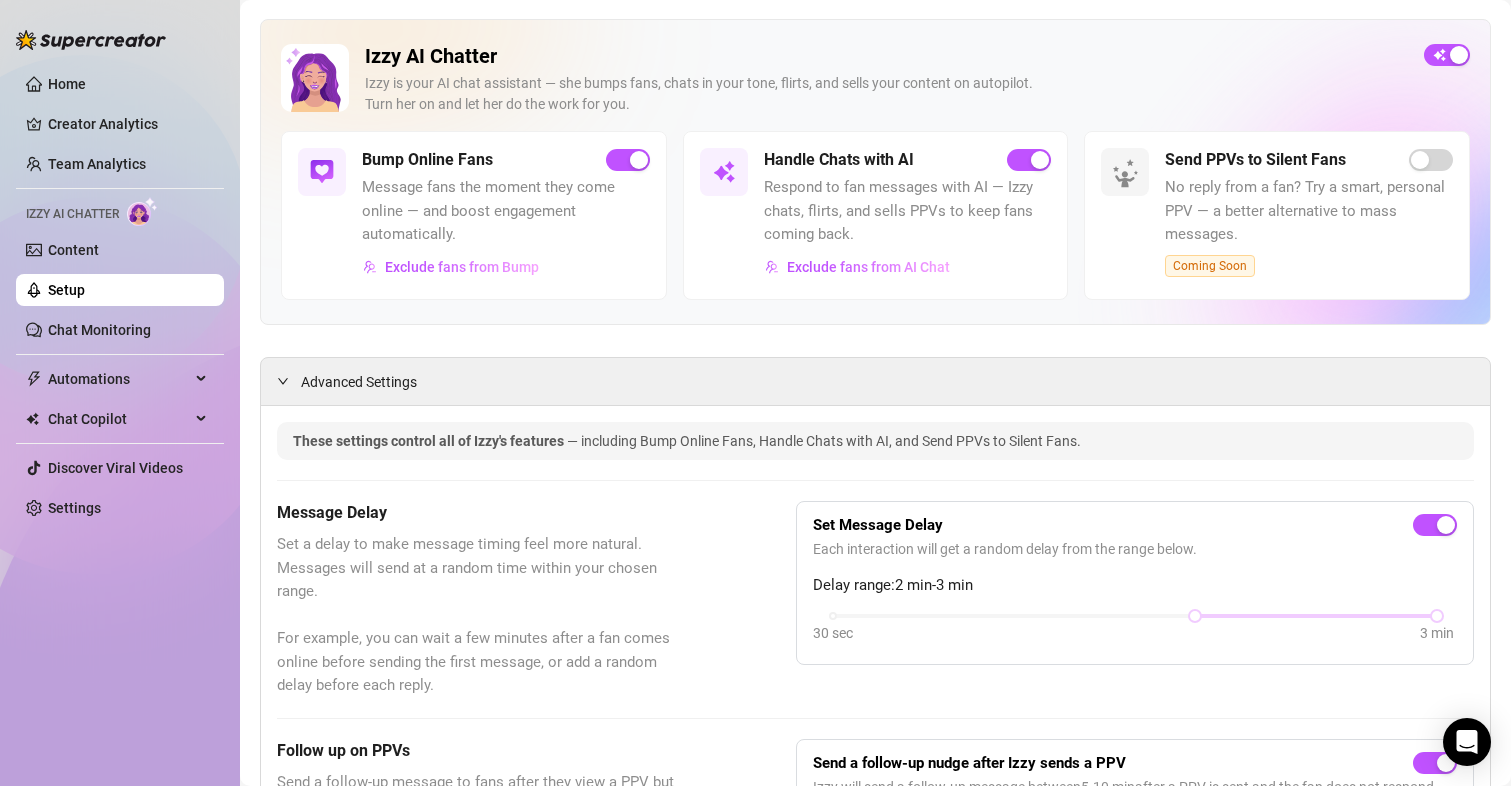 scroll, scrollTop: 0, scrollLeft: 0, axis: both 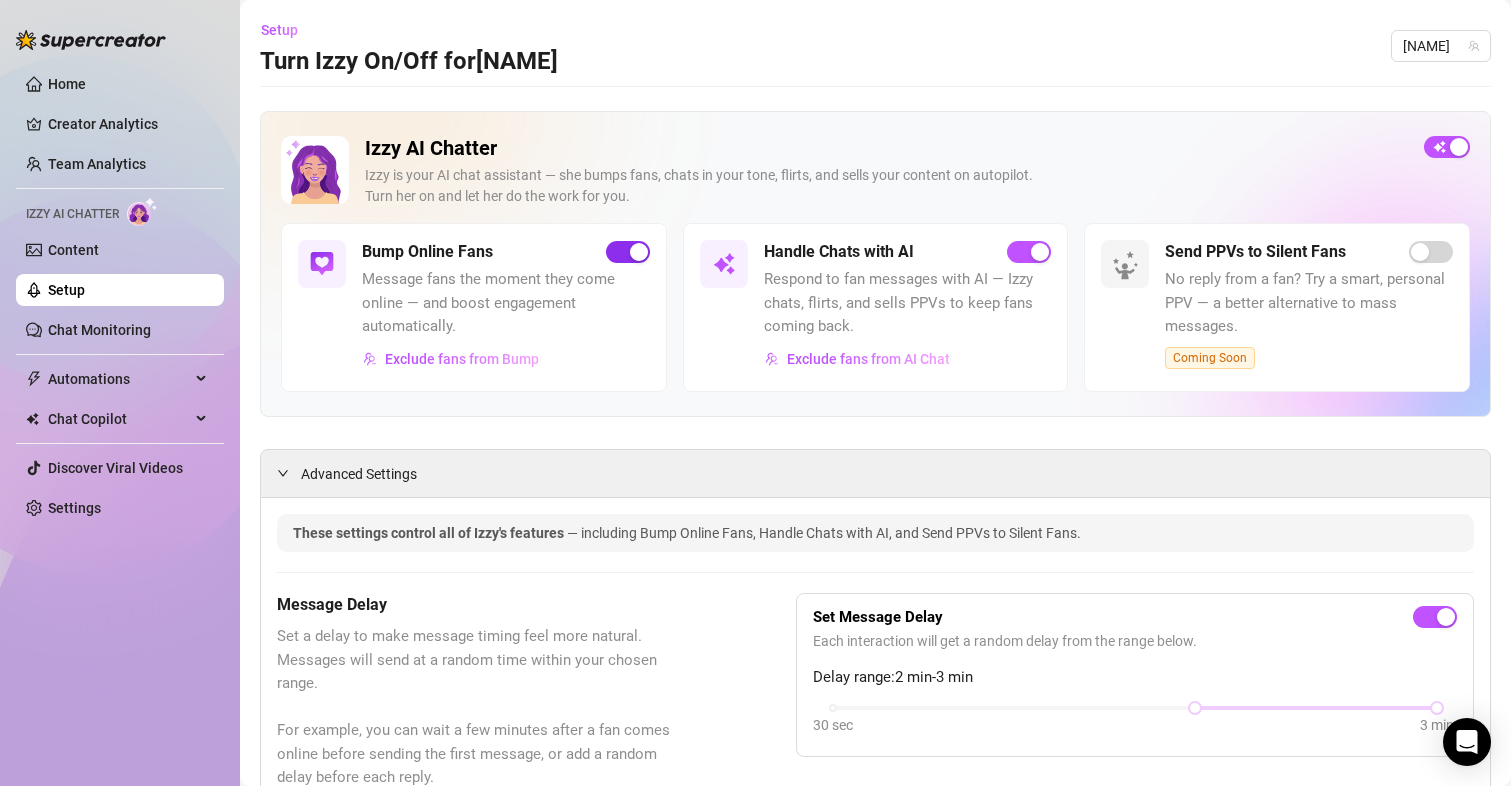 click at bounding box center (628, 252) 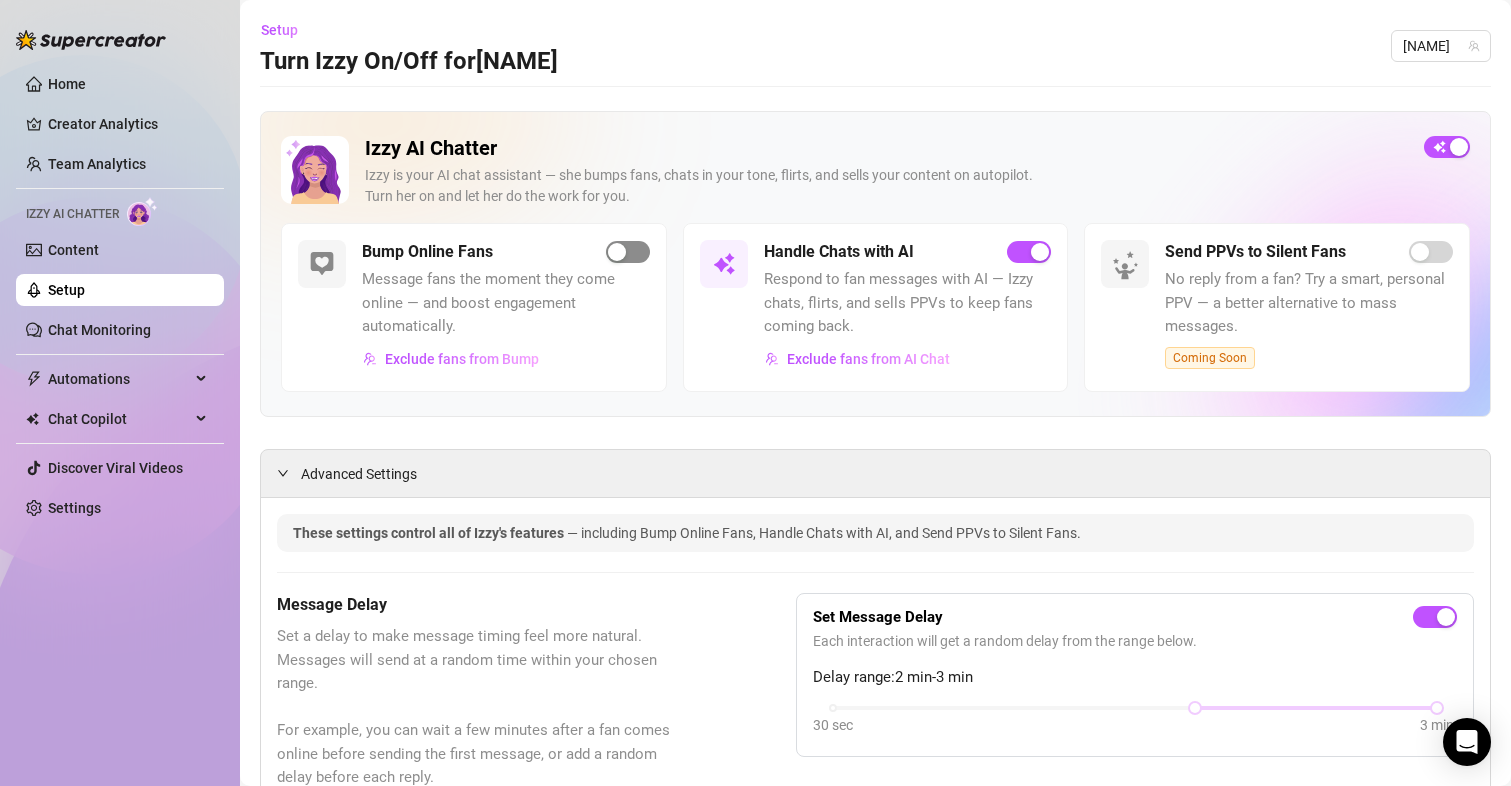 click at bounding box center [628, 252] 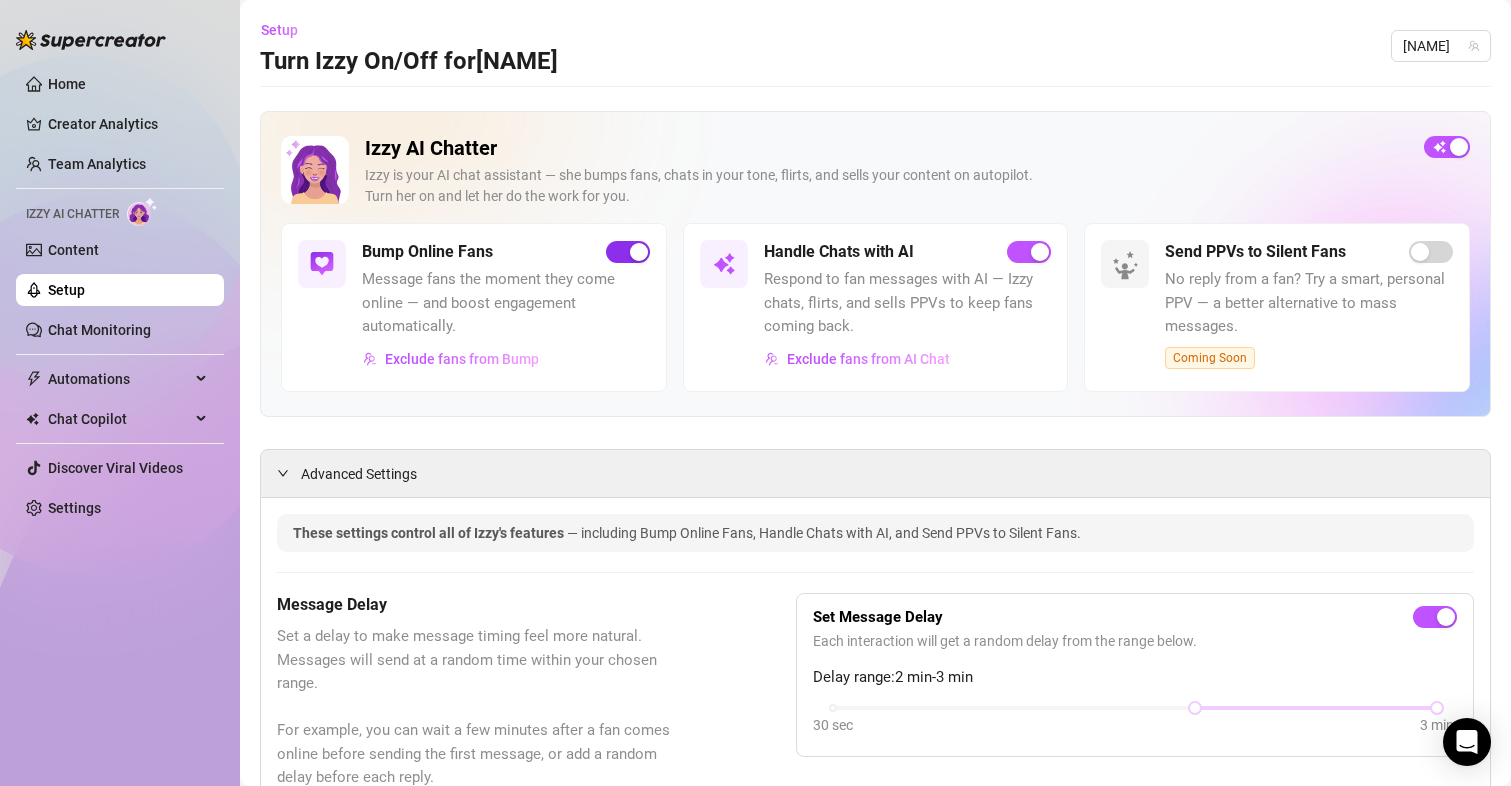 click at bounding box center (628, 252) 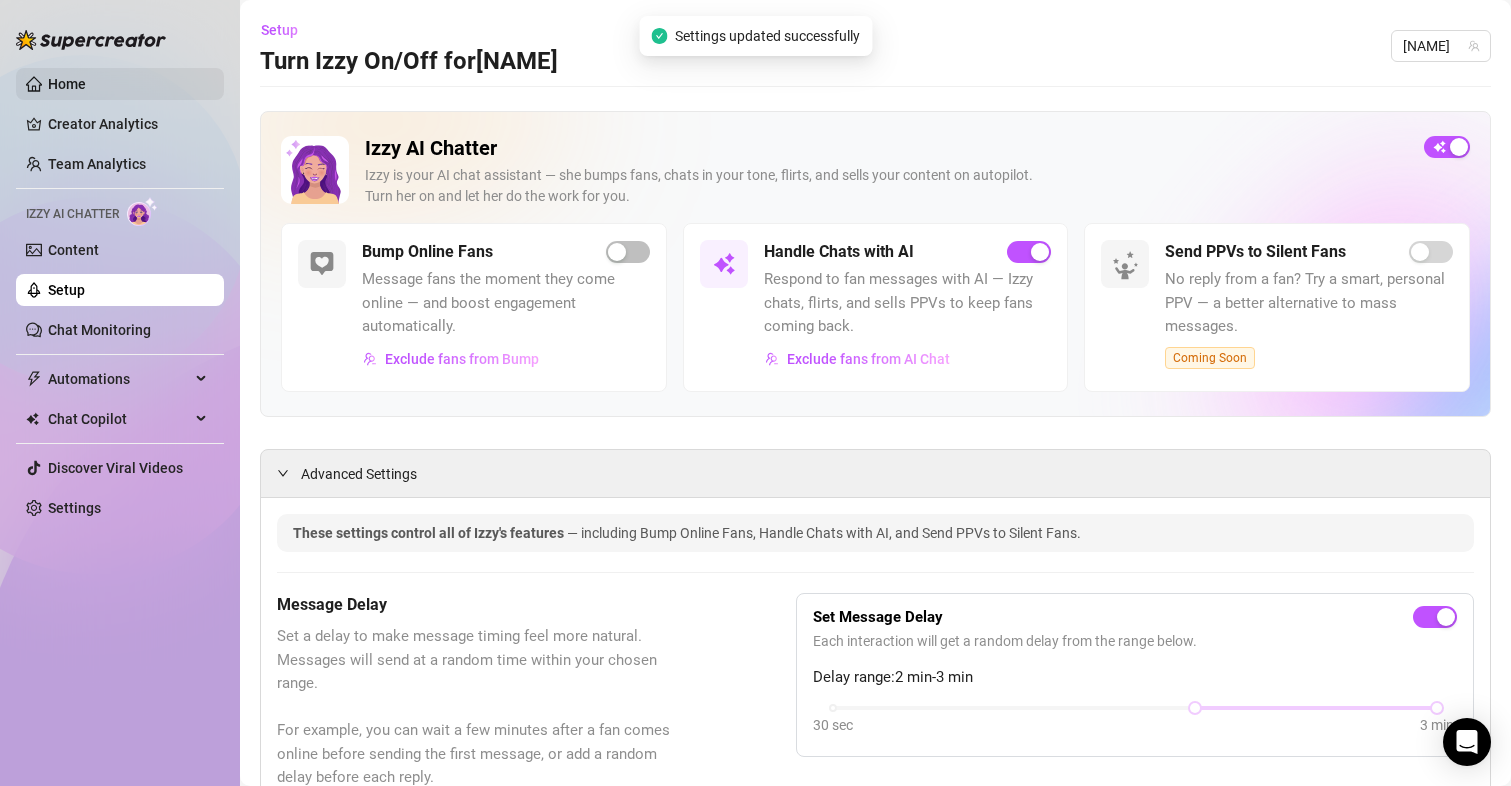 click on "Home" at bounding box center (67, 84) 